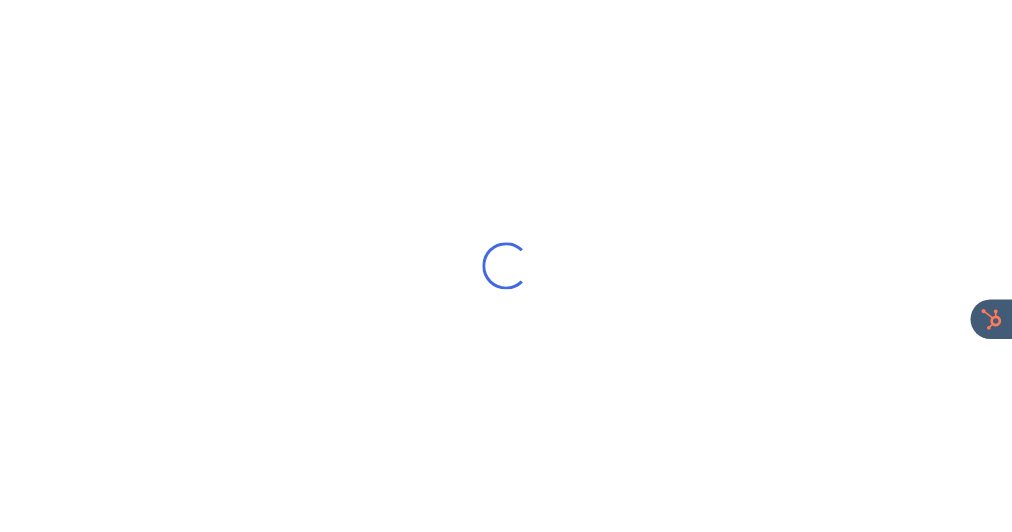 scroll, scrollTop: 0, scrollLeft: 0, axis: both 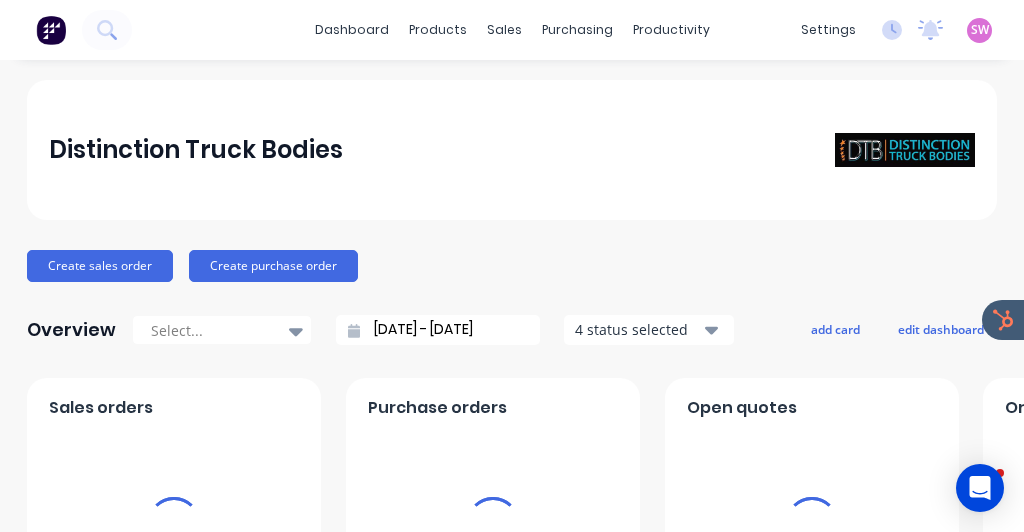 click on "SW" at bounding box center [980, 30] 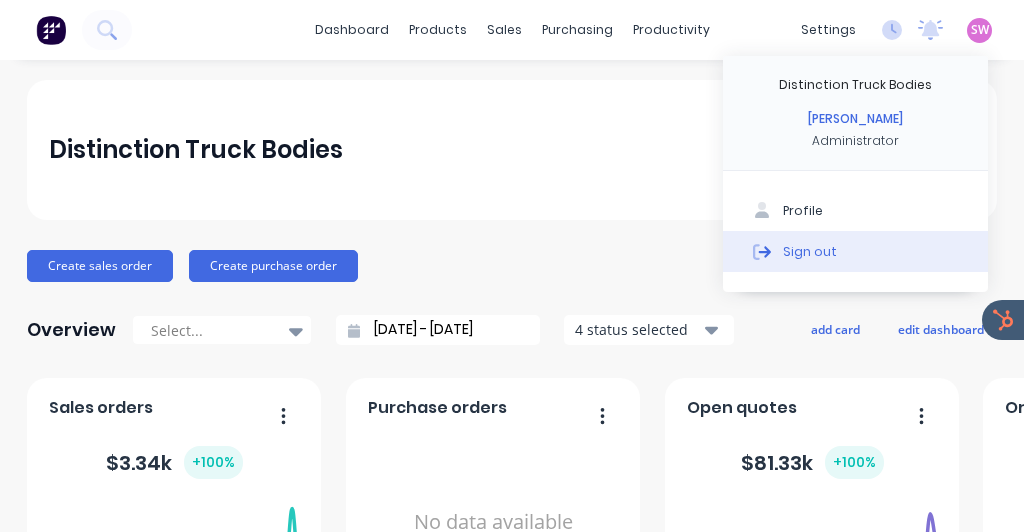 click on "Sign out" at bounding box center (855, 251) 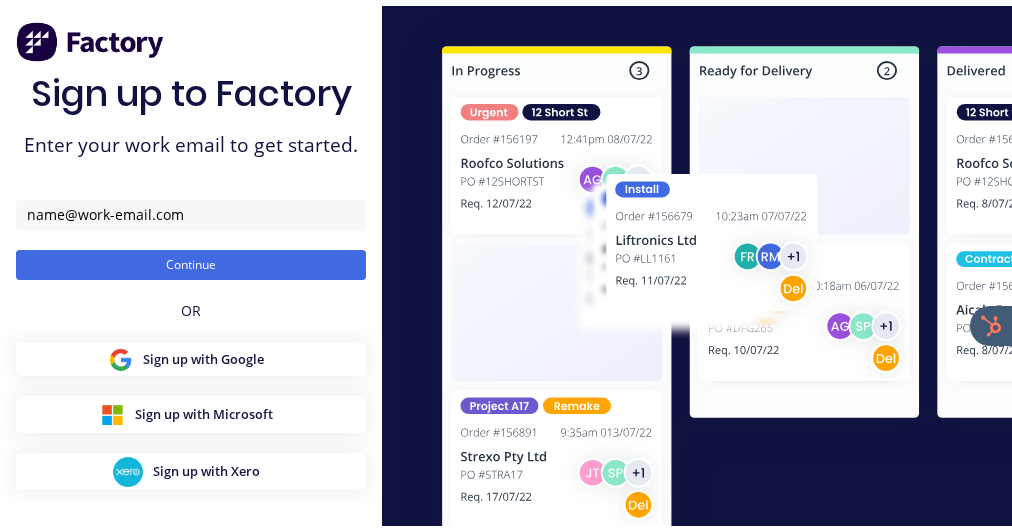 scroll, scrollTop: 0, scrollLeft: 0, axis: both 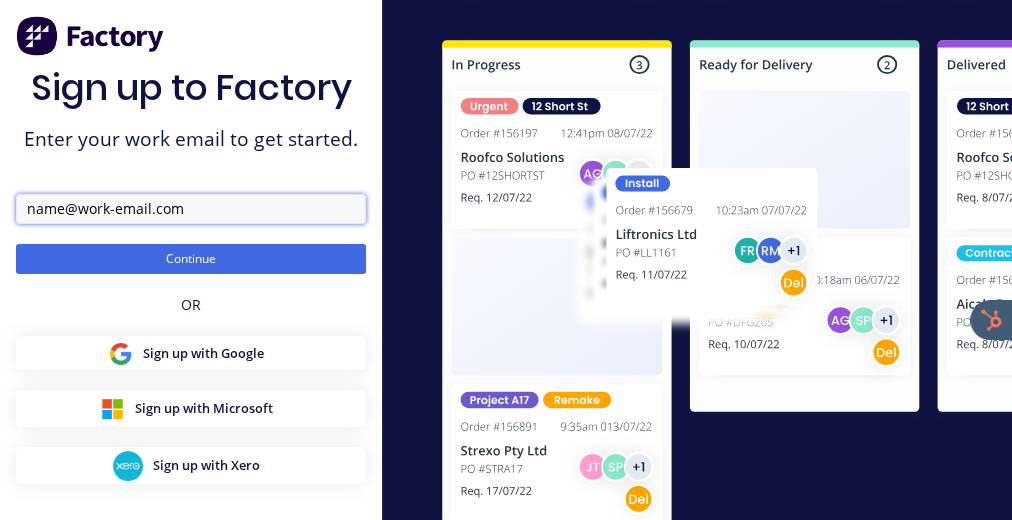 drag, startPoint x: 197, startPoint y: 212, endPoint x: 186, endPoint y: 214, distance: 11.18034 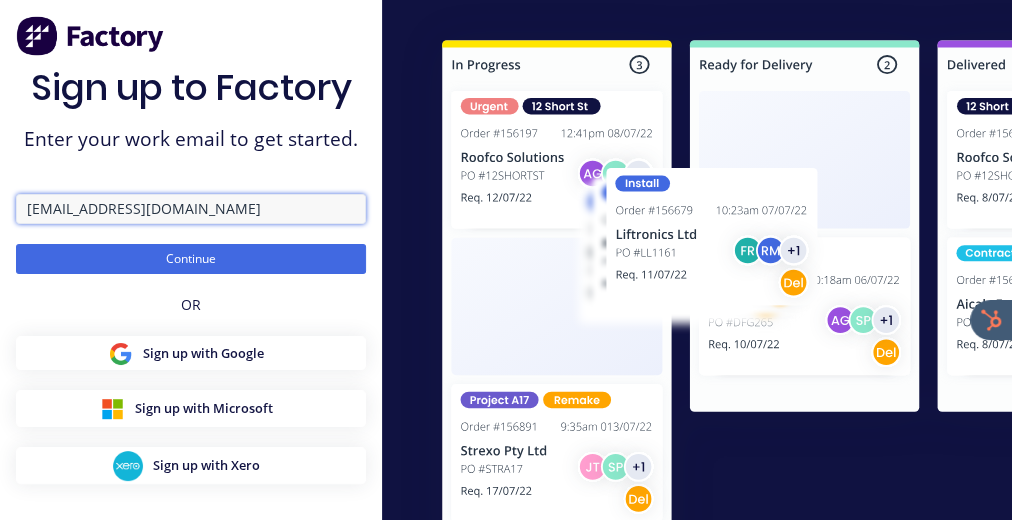 type on "[EMAIL_ADDRESS][DOMAIN_NAME]" 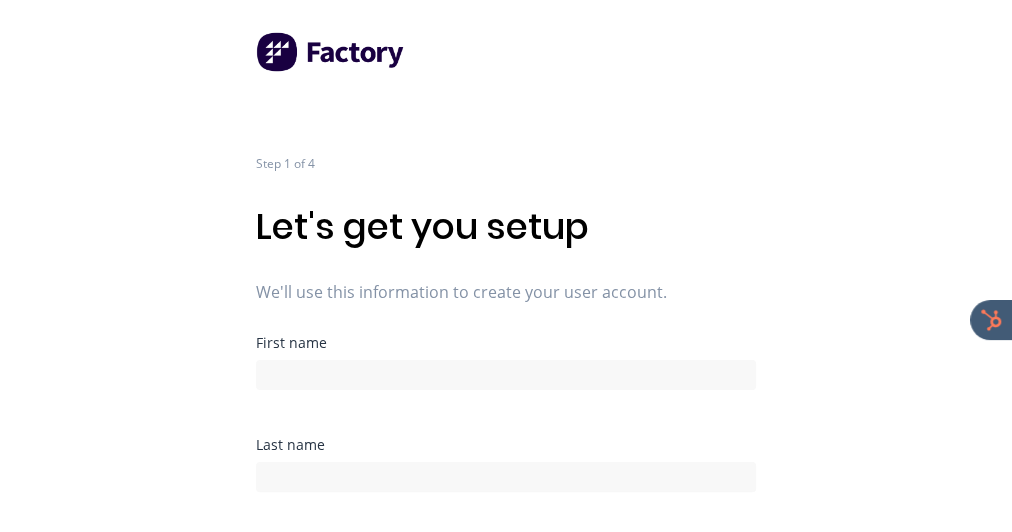 click at bounding box center [506, 372] 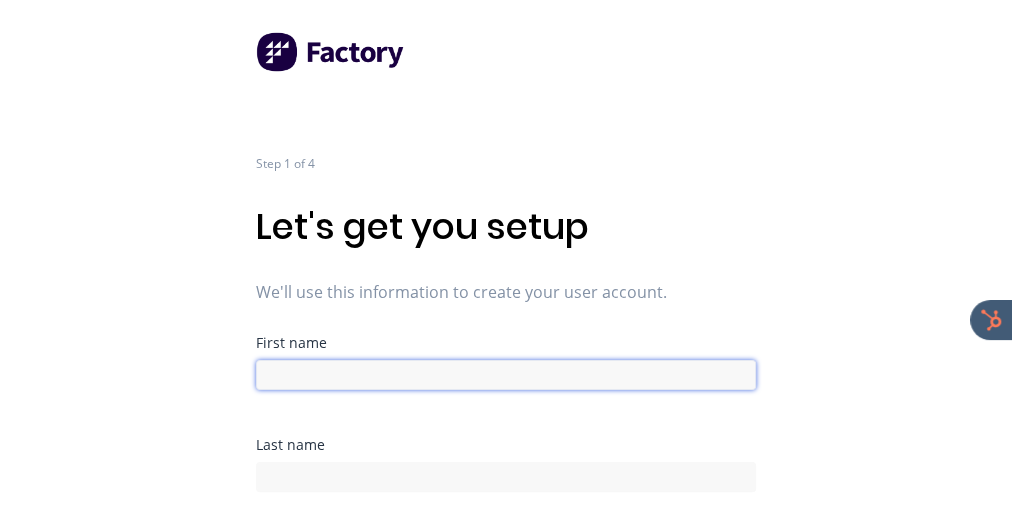 click at bounding box center (506, 375) 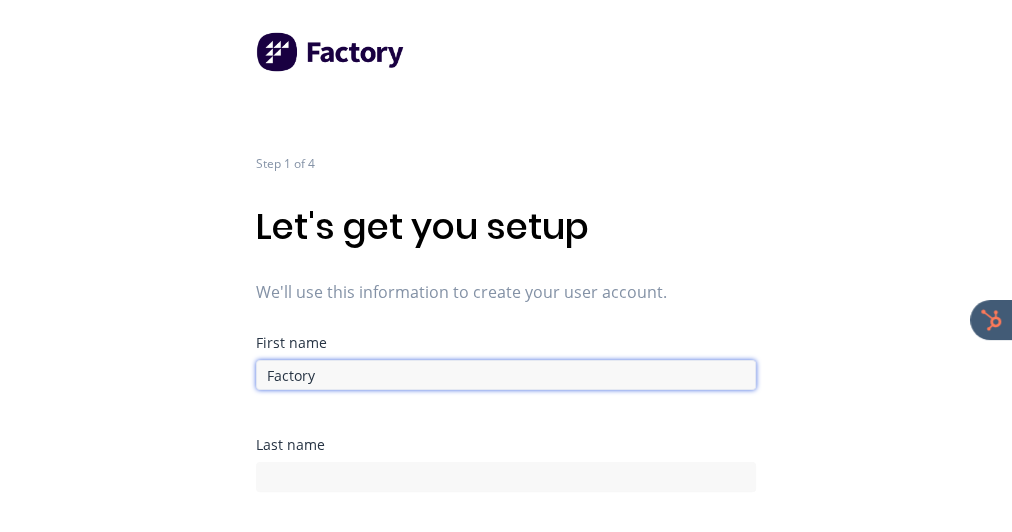 type on "Factory" 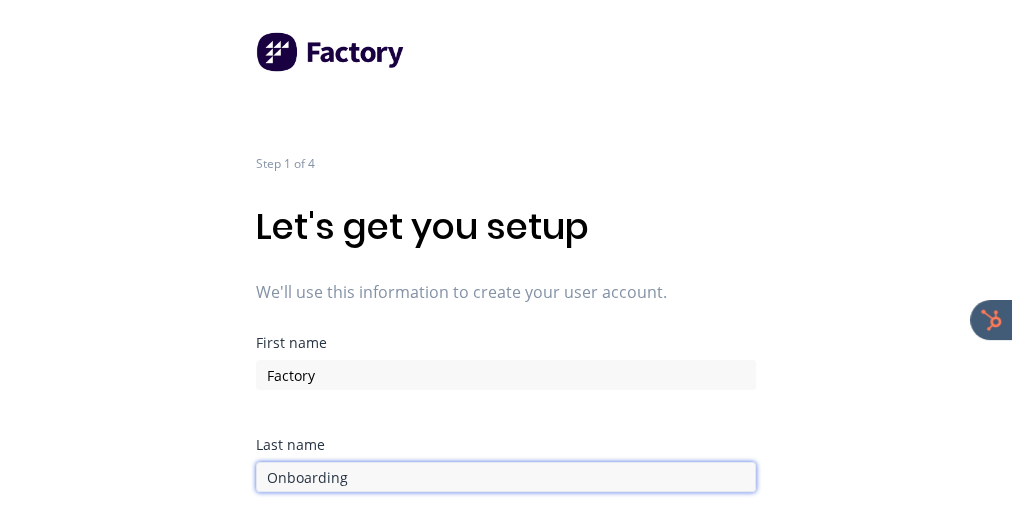 type on "Onboarding" 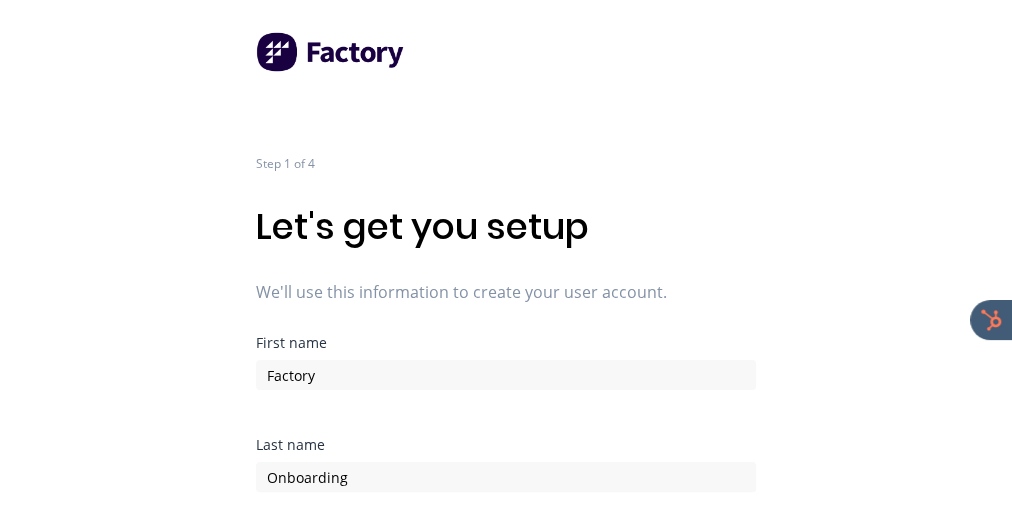 click on "Step 1 of 4 Let's get you setup We'll use this information to create your user account. First name Factory Last name Onboarding PIN  Password Confirm Password I agree to the   terms & conditions  and   privacy policy You must agree to the terms & conditions Continue" at bounding box center (506, 266) 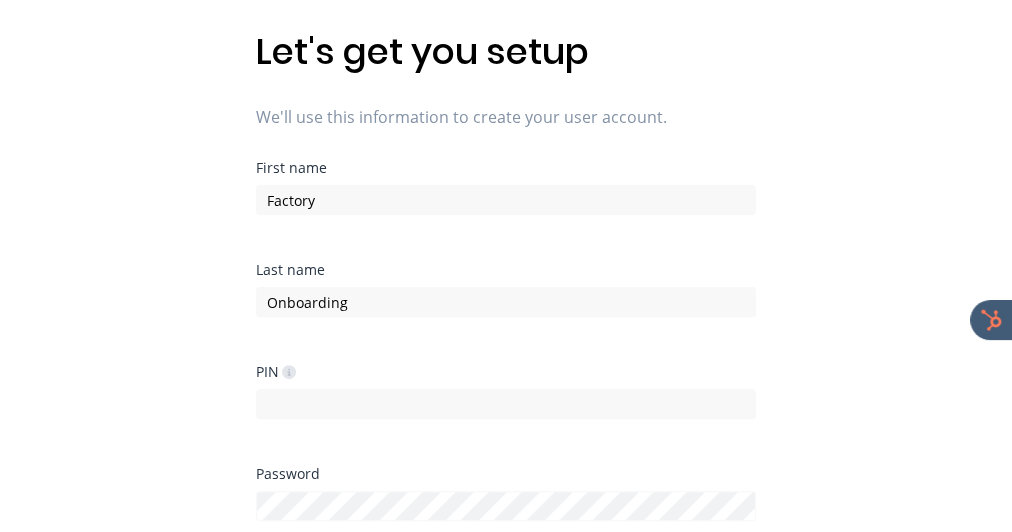 scroll, scrollTop: 320, scrollLeft: 0, axis: vertical 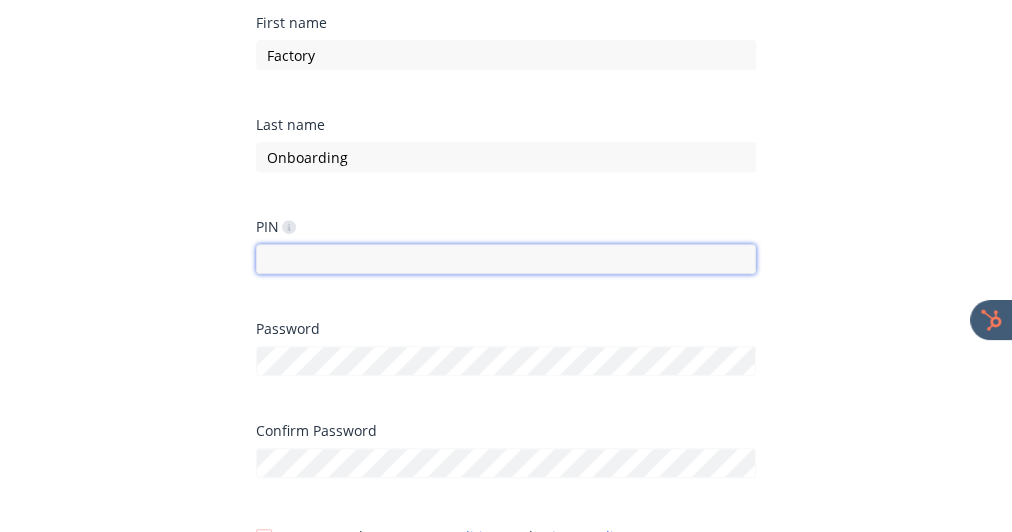 click at bounding box center [506, 259] 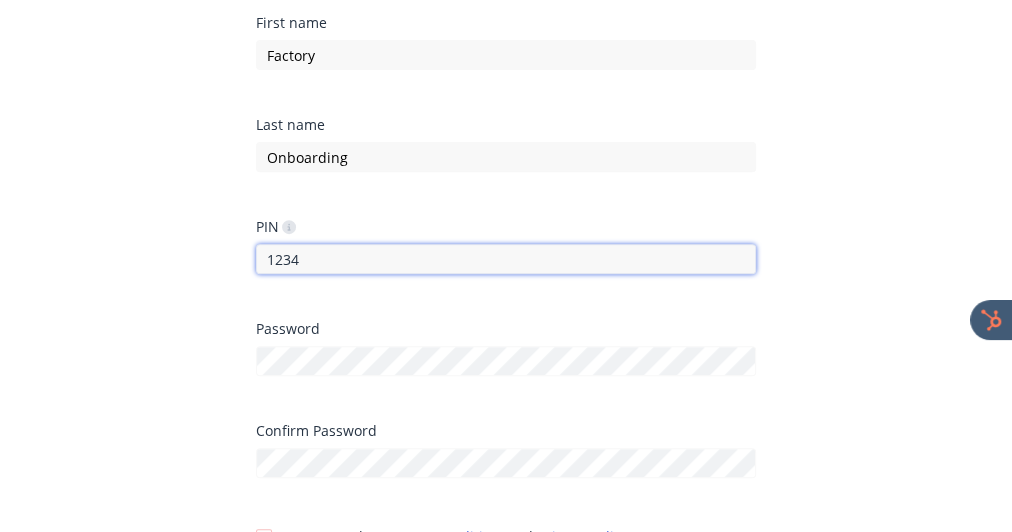type on "1234" 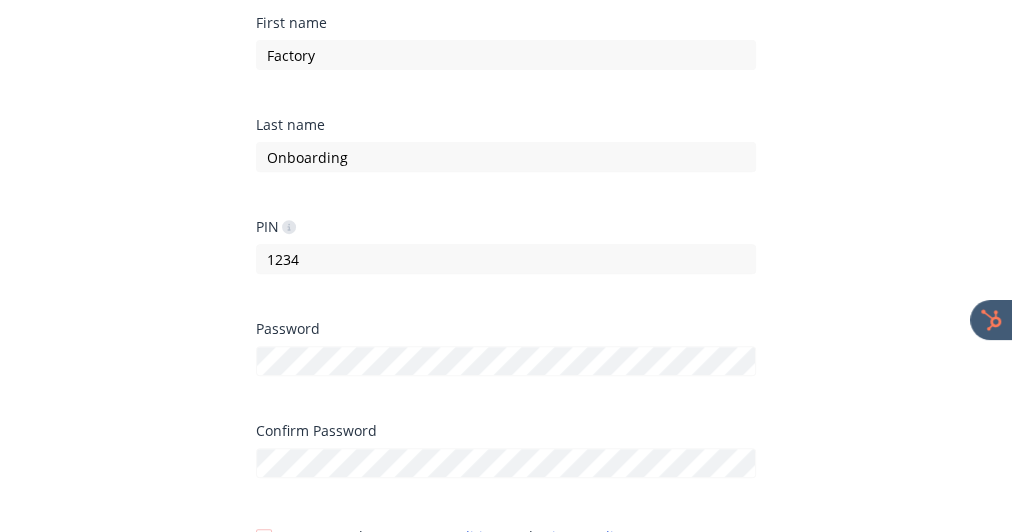 click on "Step 1 of 4 Let's get you setup We'll use this information to create your user account. First name Factory Last name Onboarding PIN  1234 Password Confirm Password I agree to the   terms & conditions  and   privacy policy You must agree to the terms & conditions Continue" at bounding box center [506, -54] 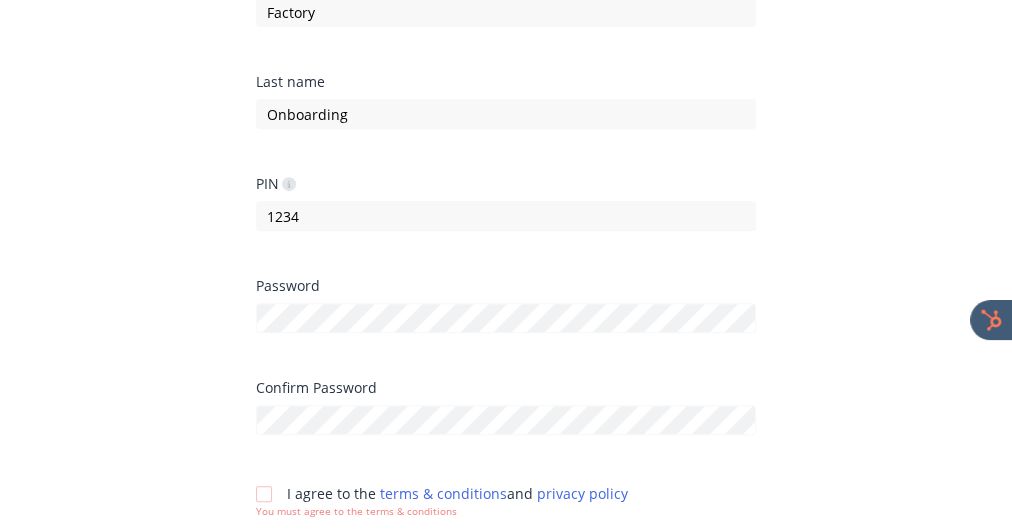 scroll, scrollTop: 400, scrollLeft: 0, axis: vertical 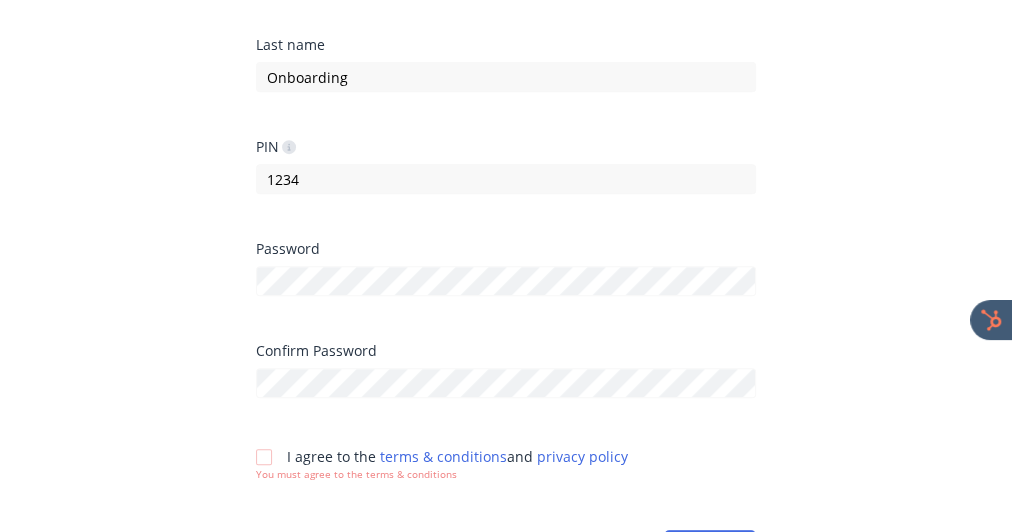 click at bounding box center [264, 457] 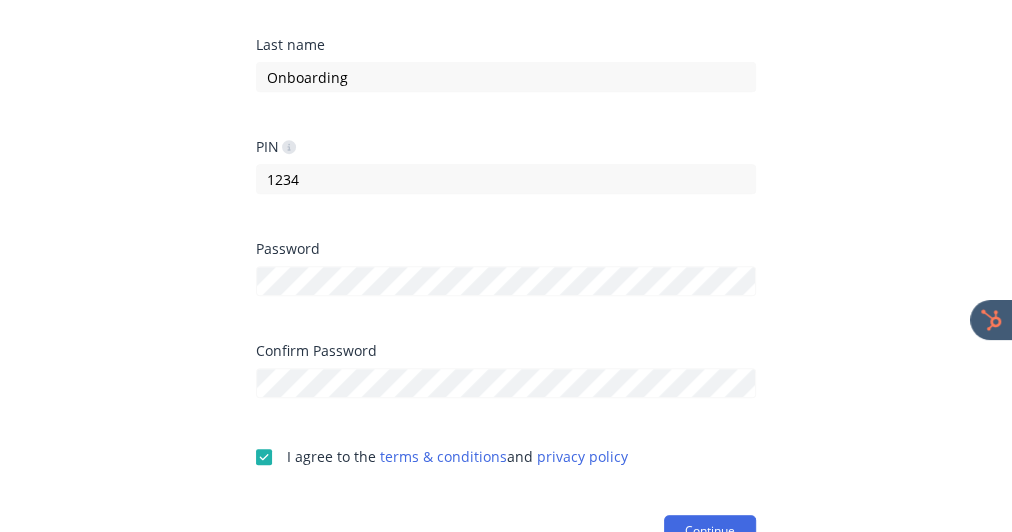 click on "Step 1 of 4 Let's get you setup We'll use this information to create your user account. First name Factory Last name Onboarding PIN  1234 Password Confirm Password I agree to the   terms & conditions  and   privacy policy Continue" at bounding box center [506, -134] 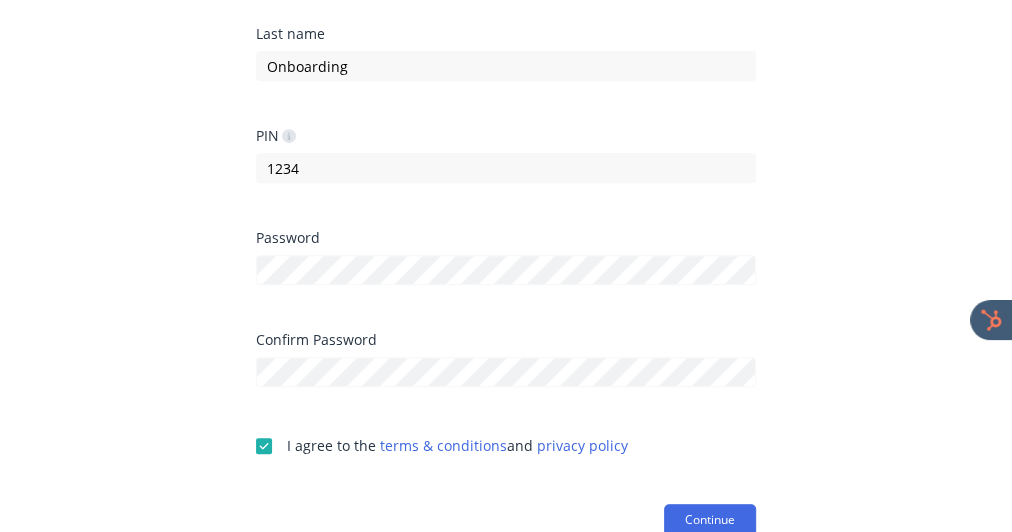 scroll, scrollTop: 413, scrollLeft: 0, axis: vertical 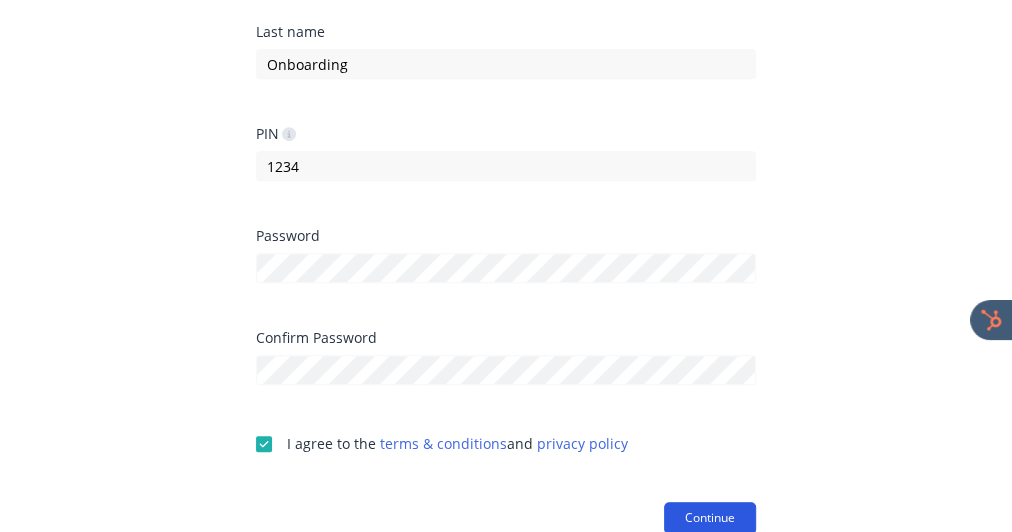 click on "Continue" at bounding box center (710, 518) 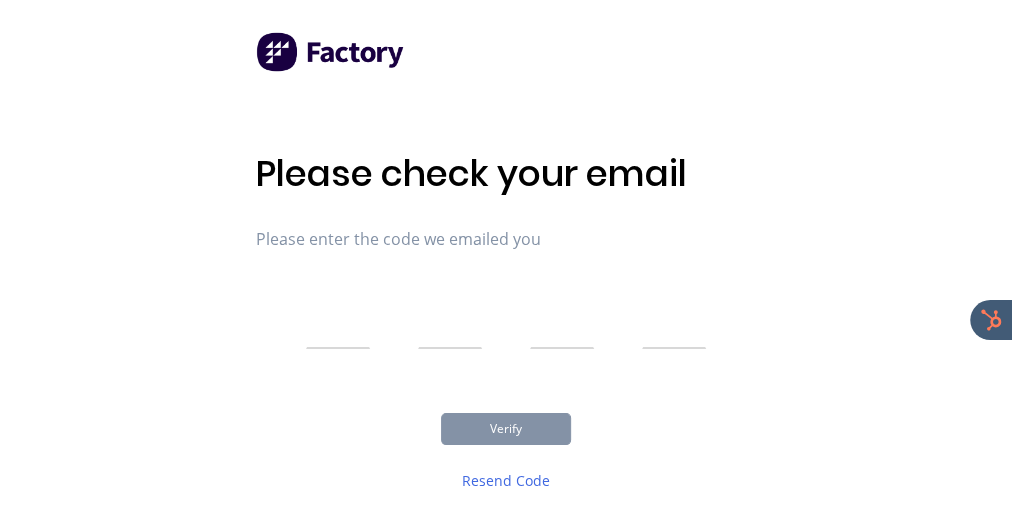 scroll, scrollTop: 0, scrollLeft: 0, axis: both 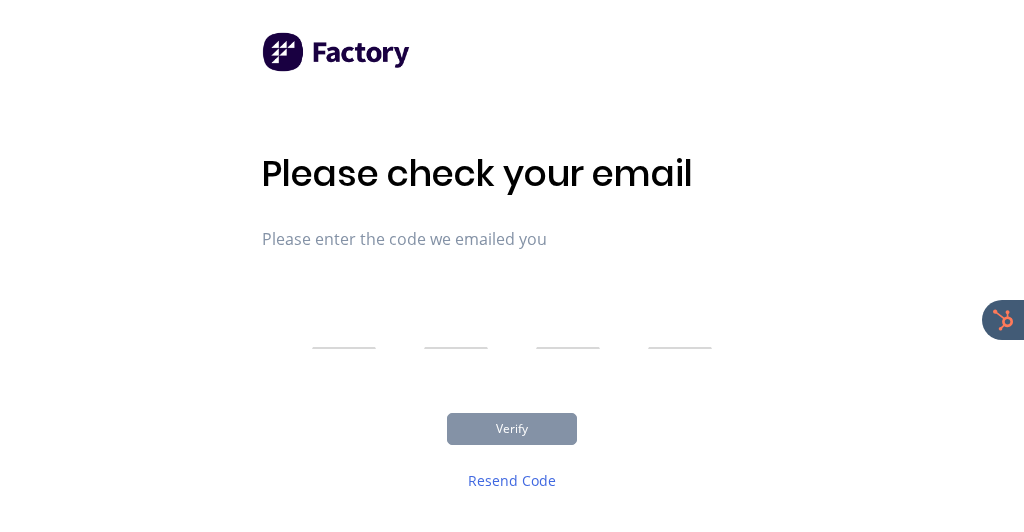 click at bounding box center [344, 324] 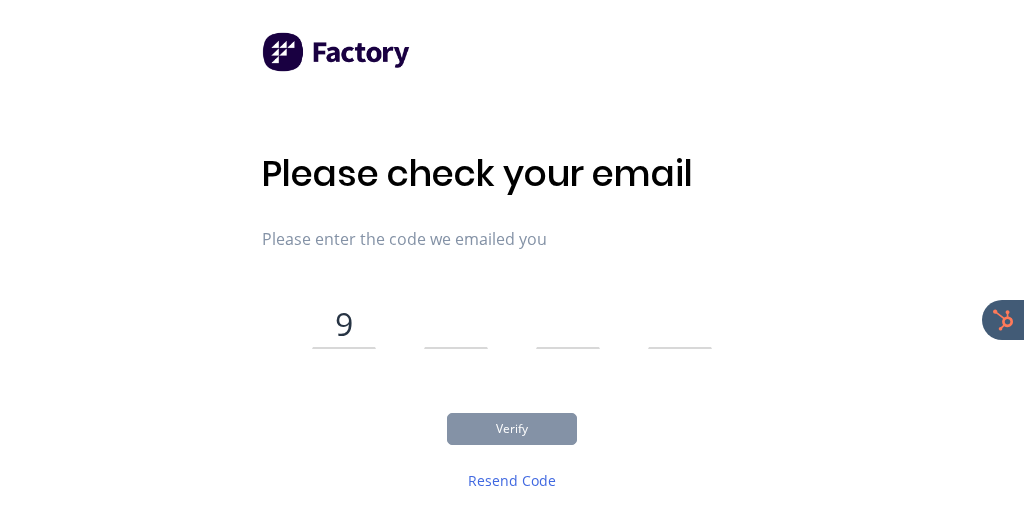 type on "1" 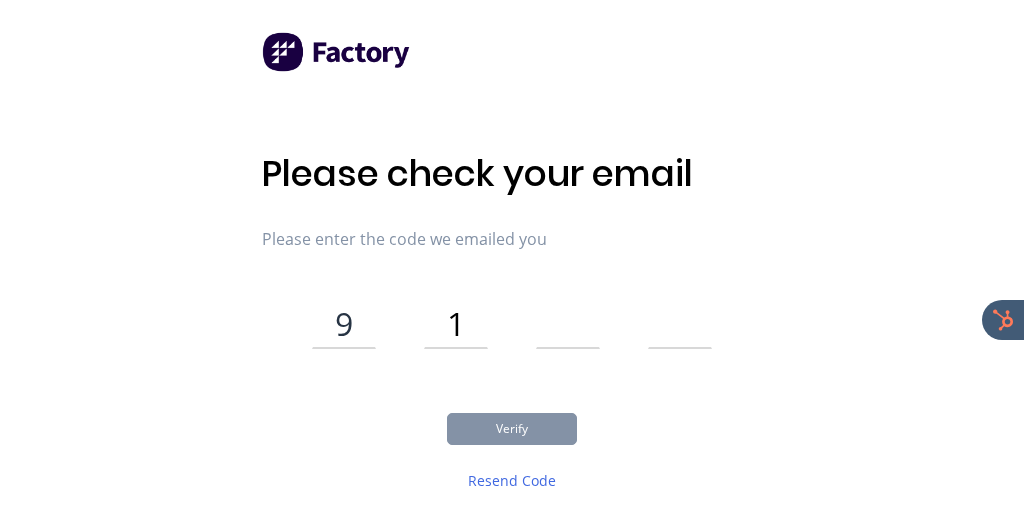 type on "3" 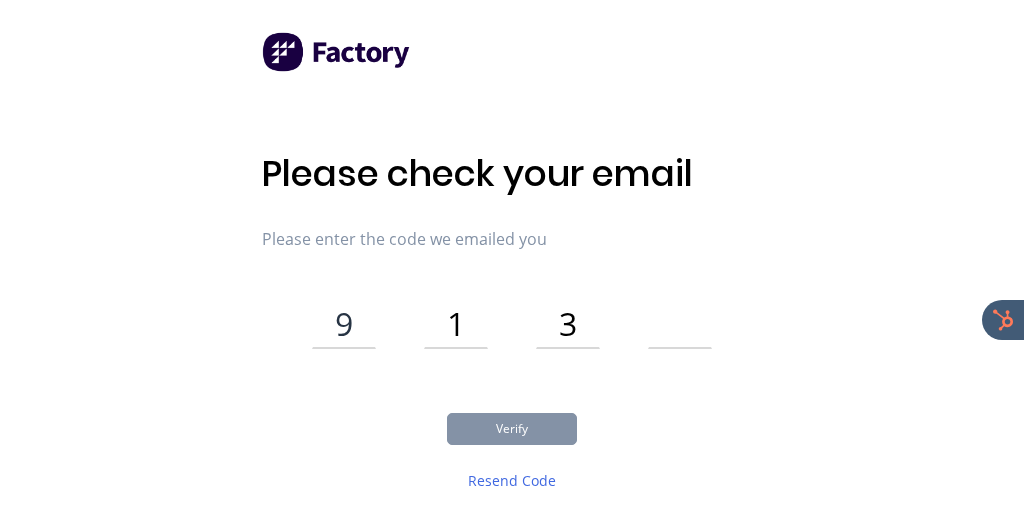 type on "9" 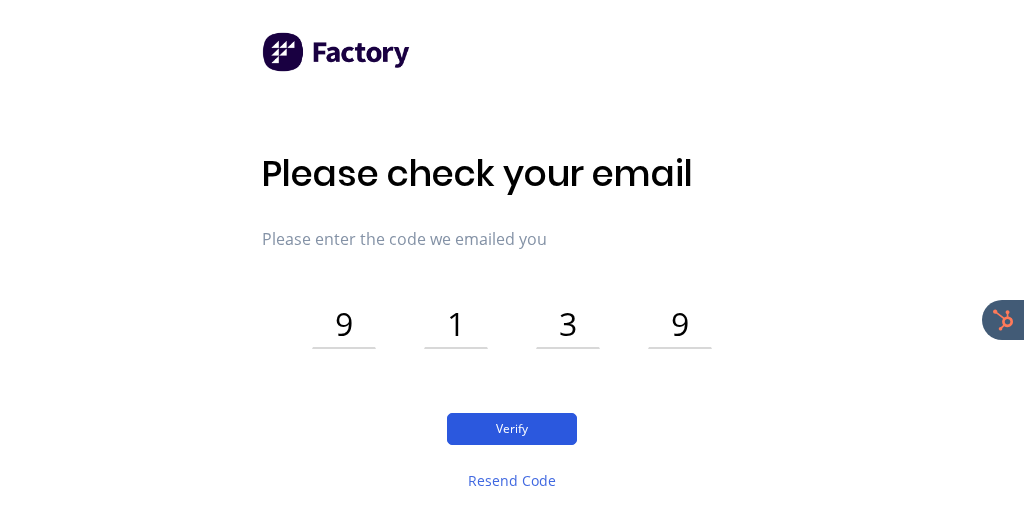 click on "Verify" at bounding box center (512, 429) 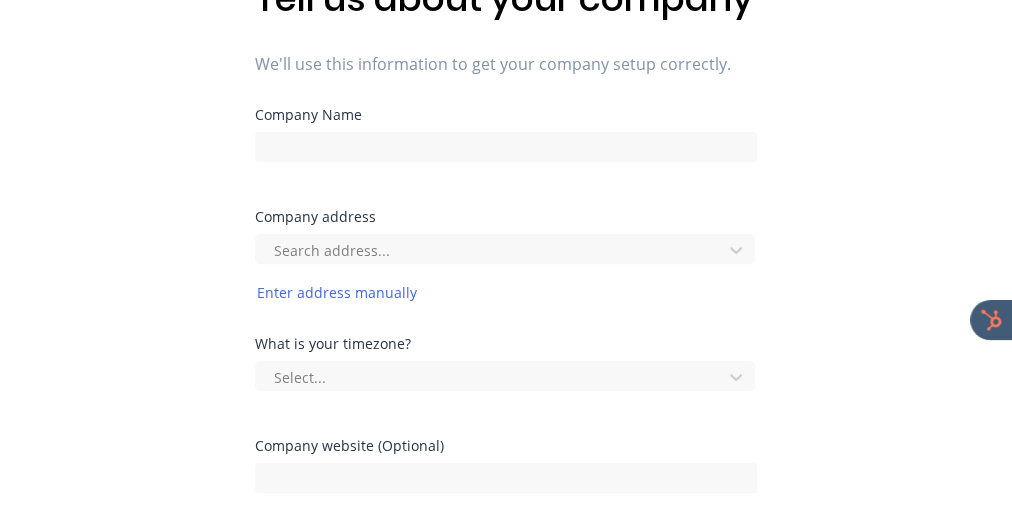 scroll, scrollTop: 160, scrollLeft: 0, axis: vertical 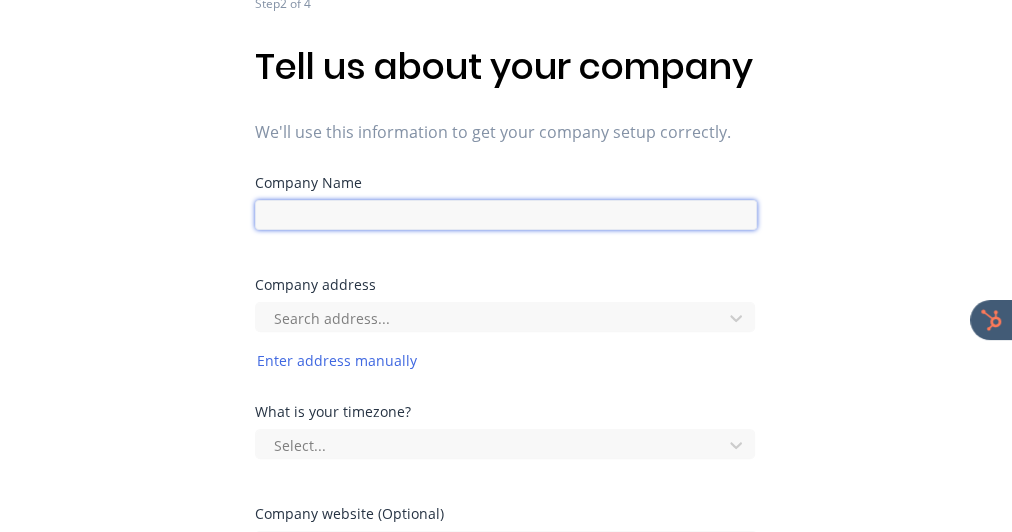 click at bounding box center [506, 215] 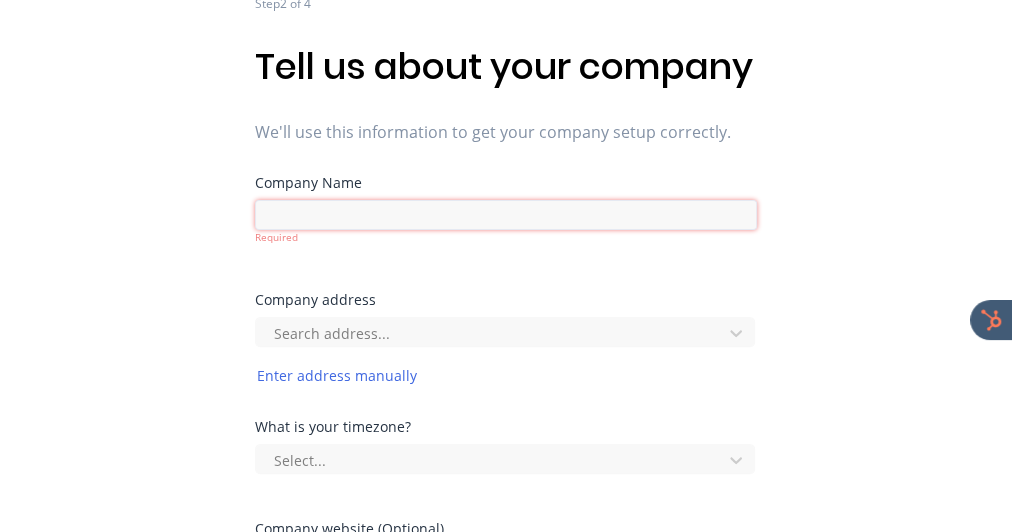 click at bounding box center (506, 215) 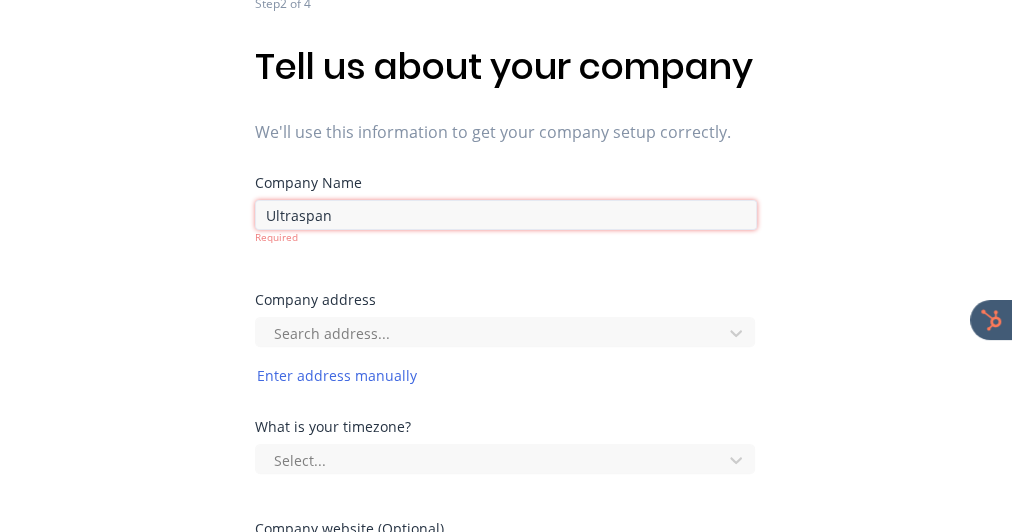 type on "Ultraspan" 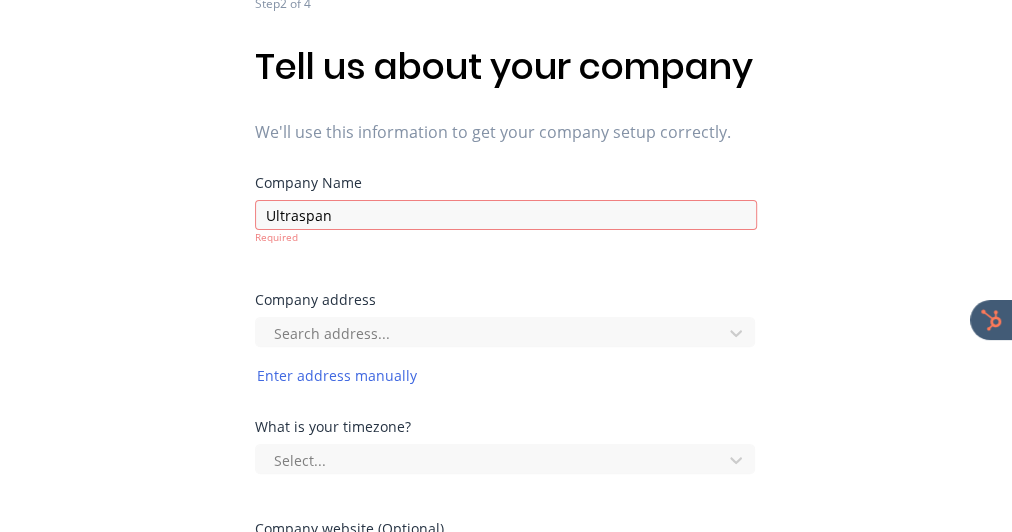 click on "Step  2 of 4 Tell us about your company We'll use this information to get your company setup correctly. Company Name Ultraspan Required Company address Search address... Enter address manually What is your timezone? Select... Company website (Optional) Continue" at bounding box center [506, 248] 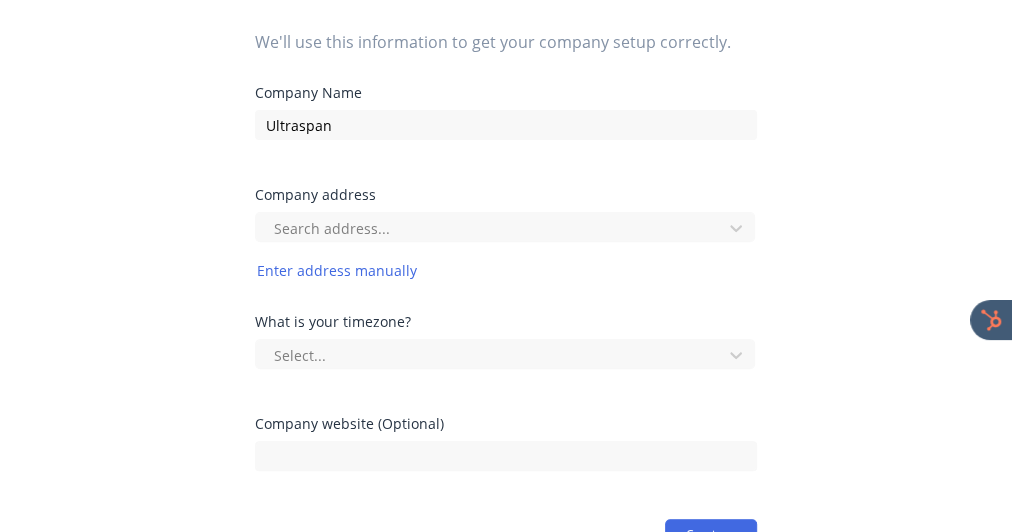 scroll, scrollTop: 320, scrollLeft: 0, axis: vertical 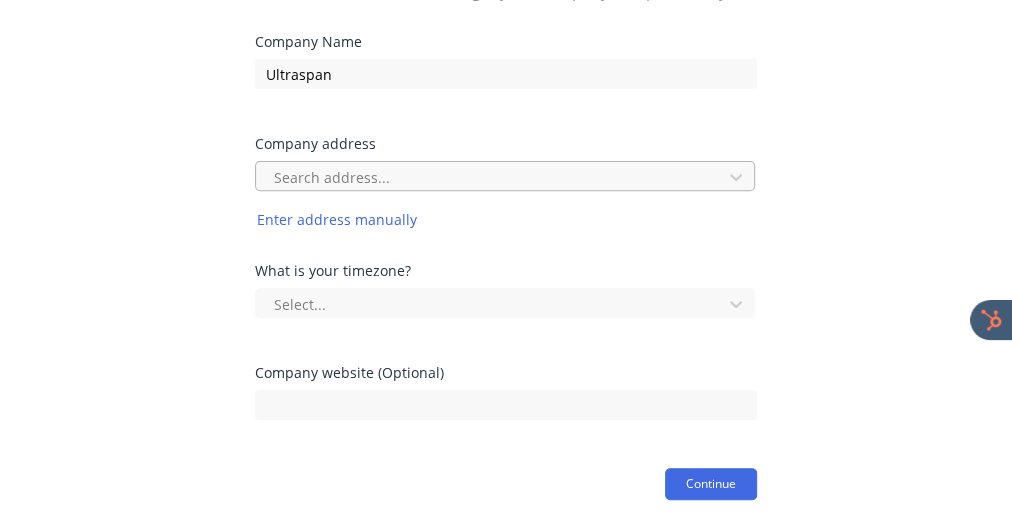click at bounding box center [492, 177] 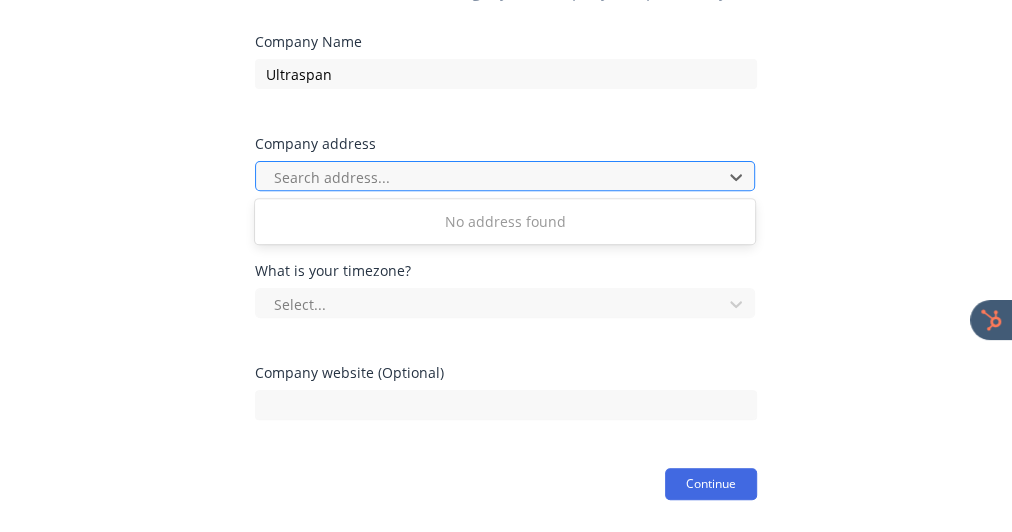 paste on "1/17 Computer Rd" 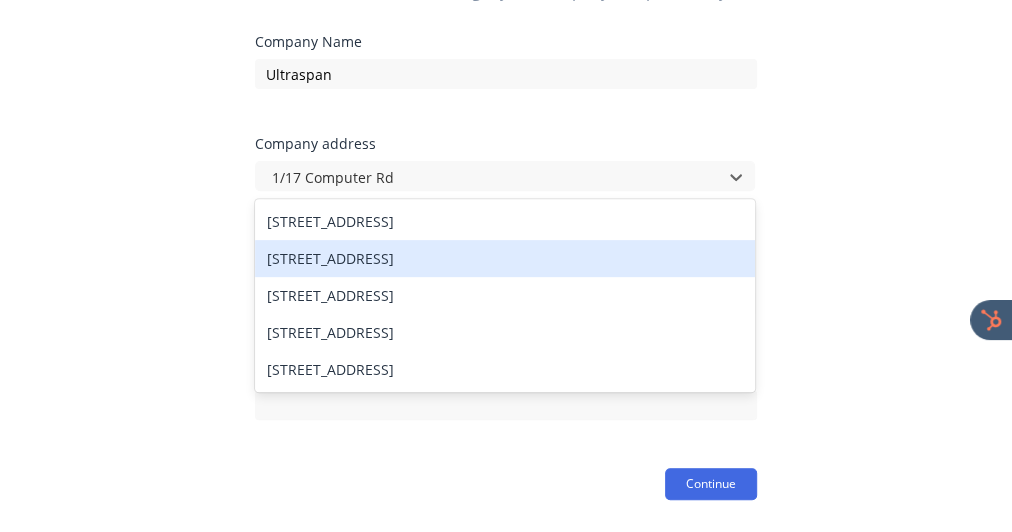 click on "1/17 Computer Rd, Yatala QLD, Australia" at bounding box center [505, 258] 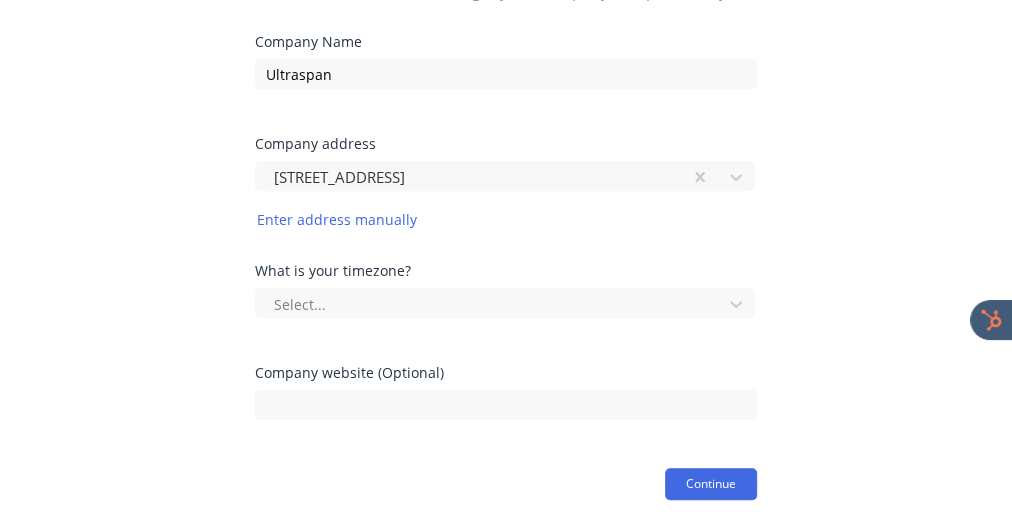 click on "What is your timezone? Select..." at bounding box center (506, 315) 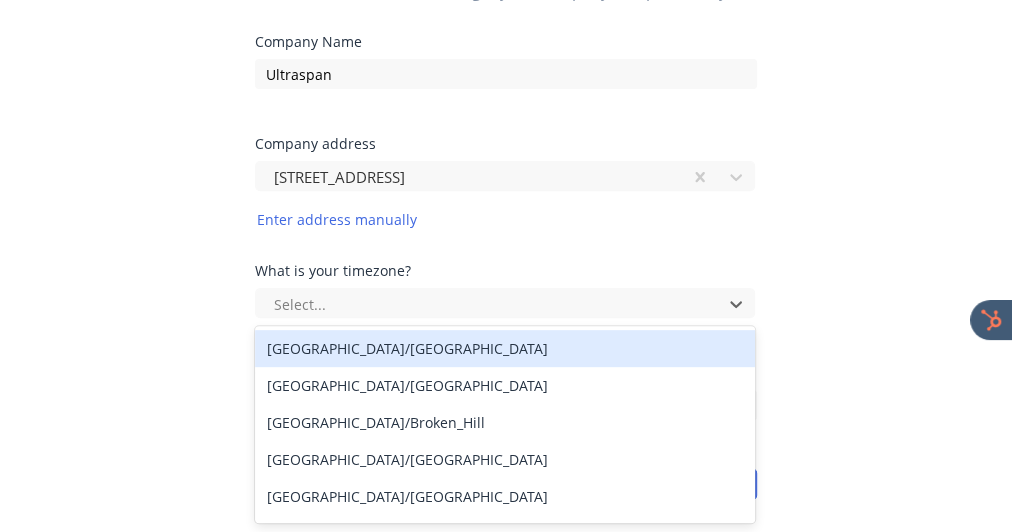 scroll, scrollTop: 342, scrollLeft: 0, axis: vertical 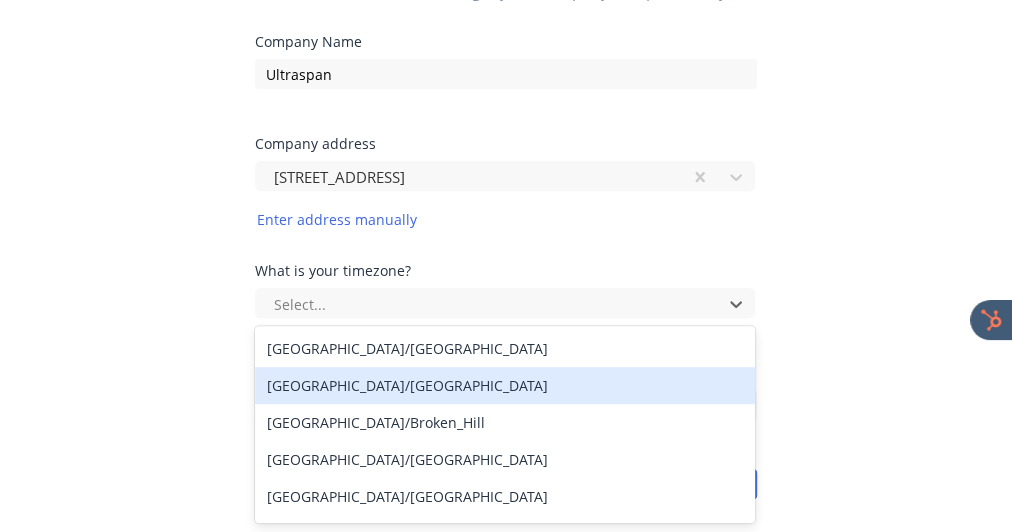 click on "Australia/Brisbane" at bounding box center [505, 385] 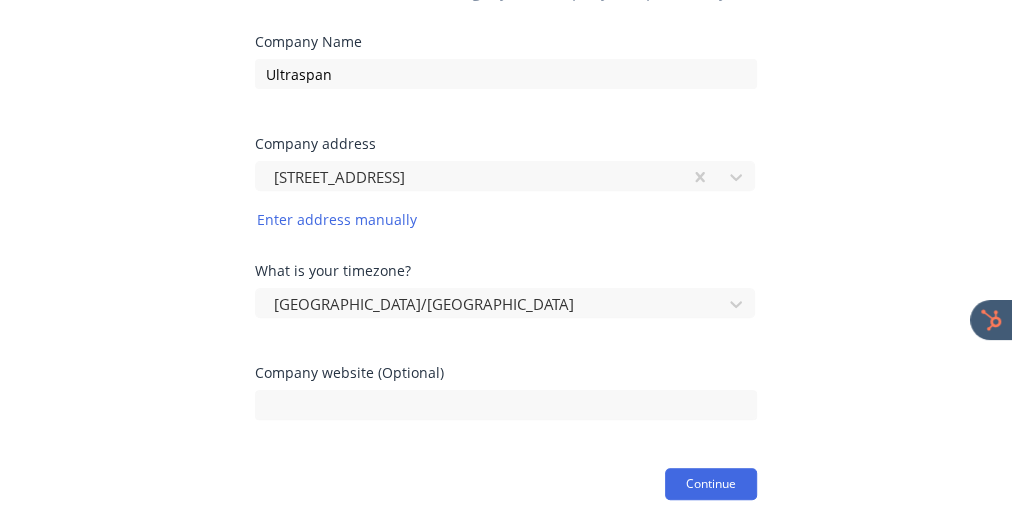 click on "Step  2 of 4 Tell us about your company We'll use this information to get your company setup correctly. Company Name Ultraspan Company address 1/17 Computer Rd, Yatala QLD, Australia Enter address manually What is your timezone? Australia/Brisbane Company website (Optional) Continue" at bounding box center [506, 99] 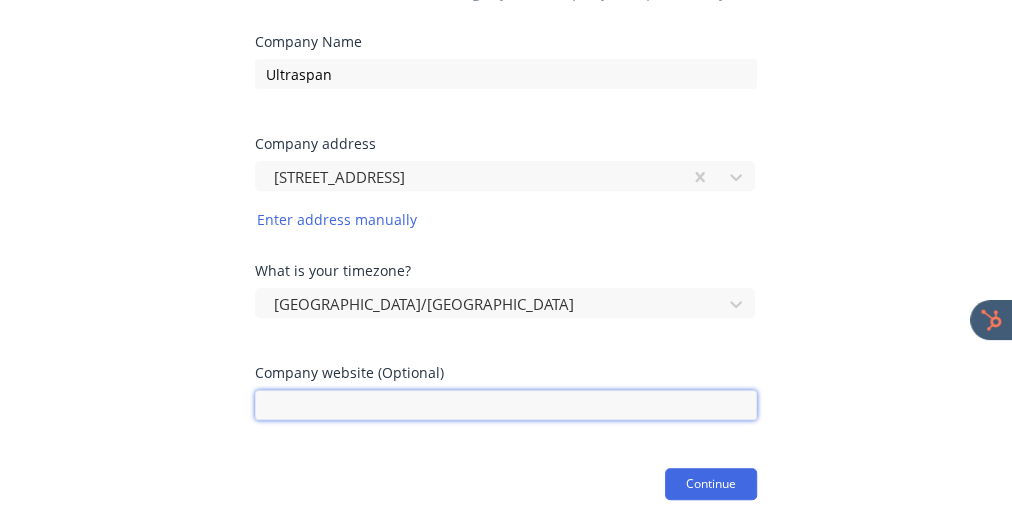 click at bounding box center [506, 405] 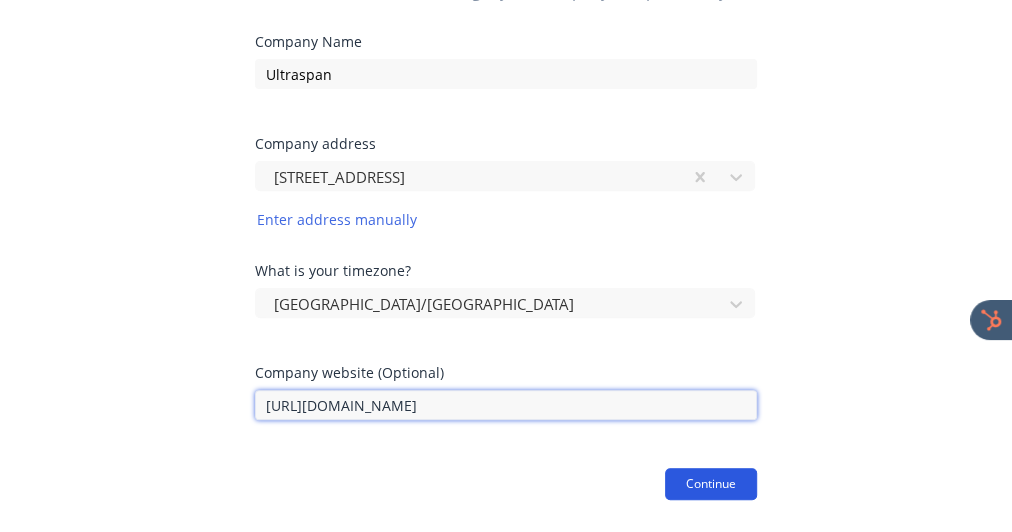 type on "https://www.ultraspan.au/" 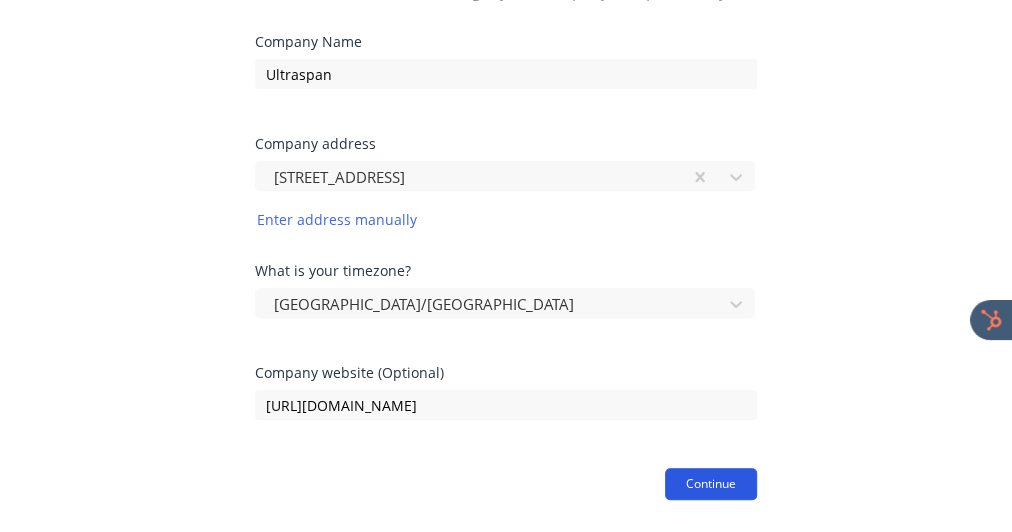 click on "Continue" at bounding box center (711, 484) 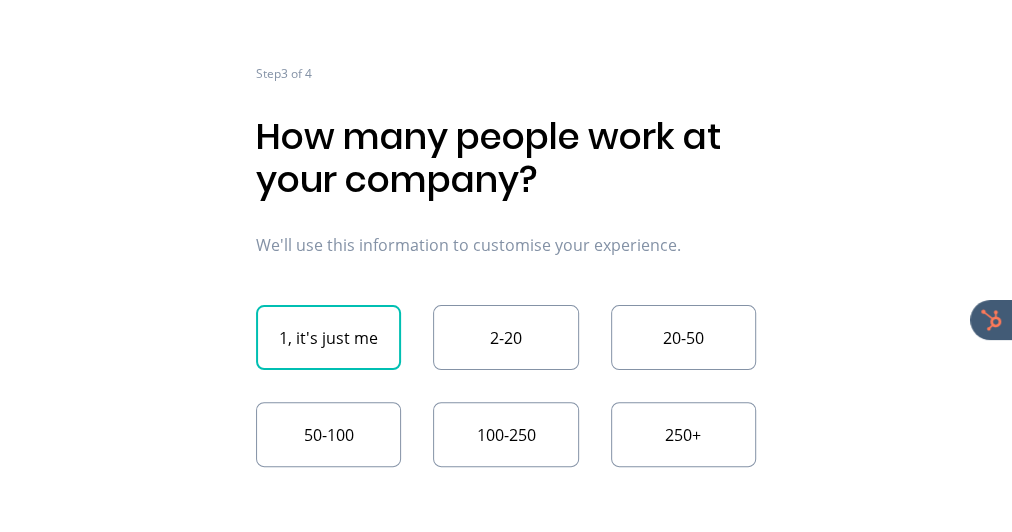 scroll, scrollTop: 136, scrollLeft: 0, axis: vertical 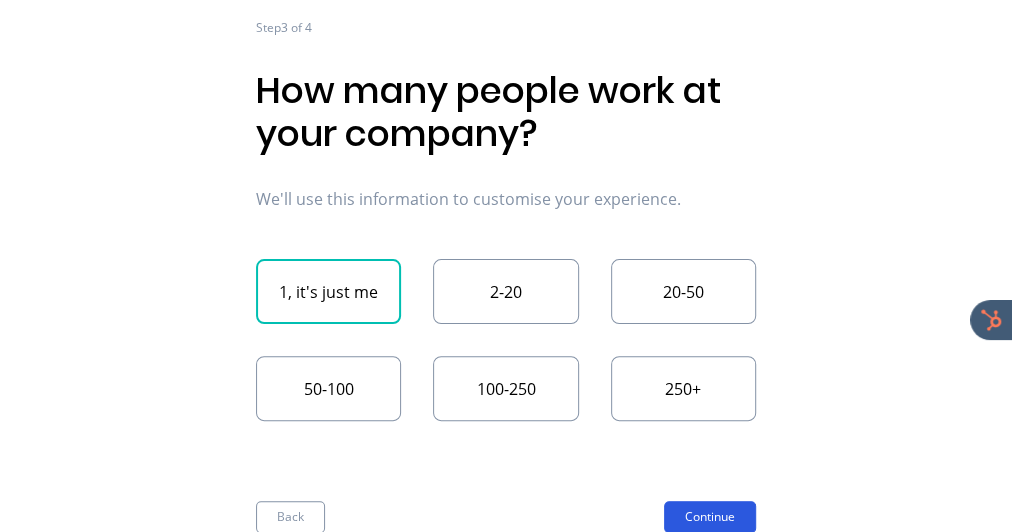 click on "Continue" at bounding box center (710, 517) 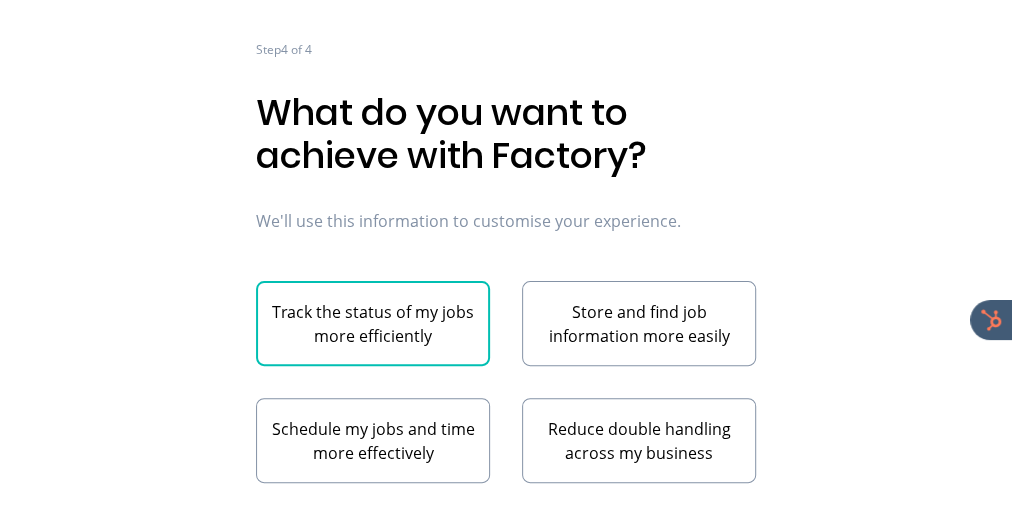 scroll, scrollTop: 176, scrollLeft: 0, axis: vertical 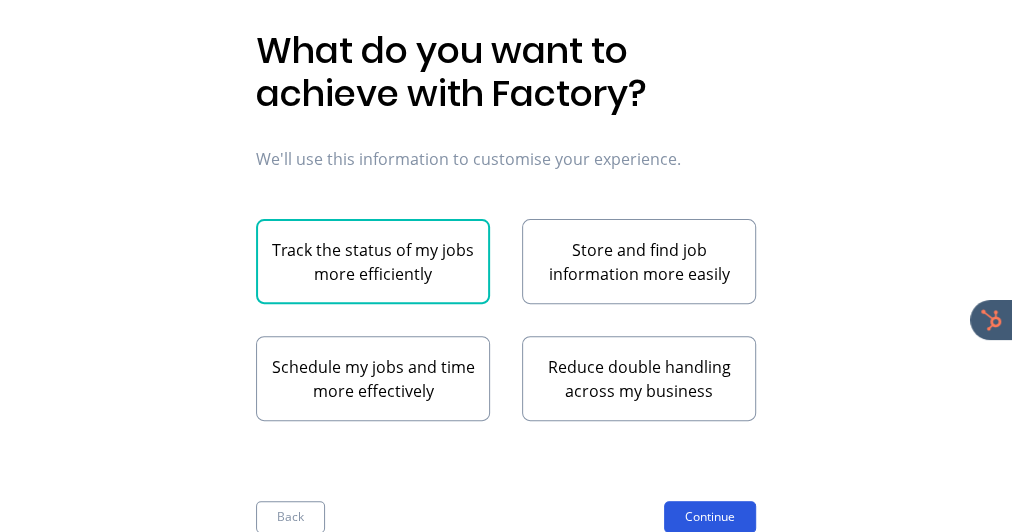 click on "Continue" at bounding box center (710, 517) 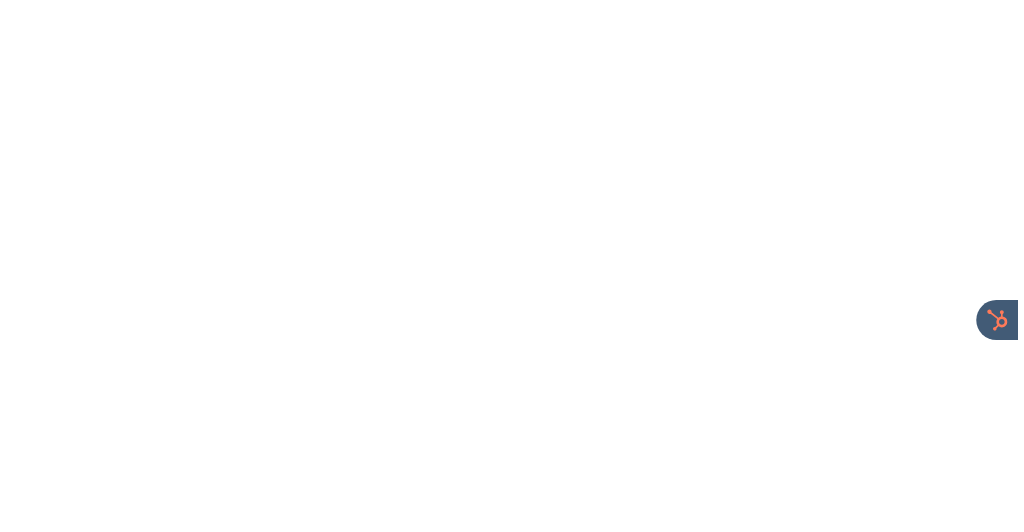 scroll, scrollTop: 0, scrollLeft: 0, axis: both 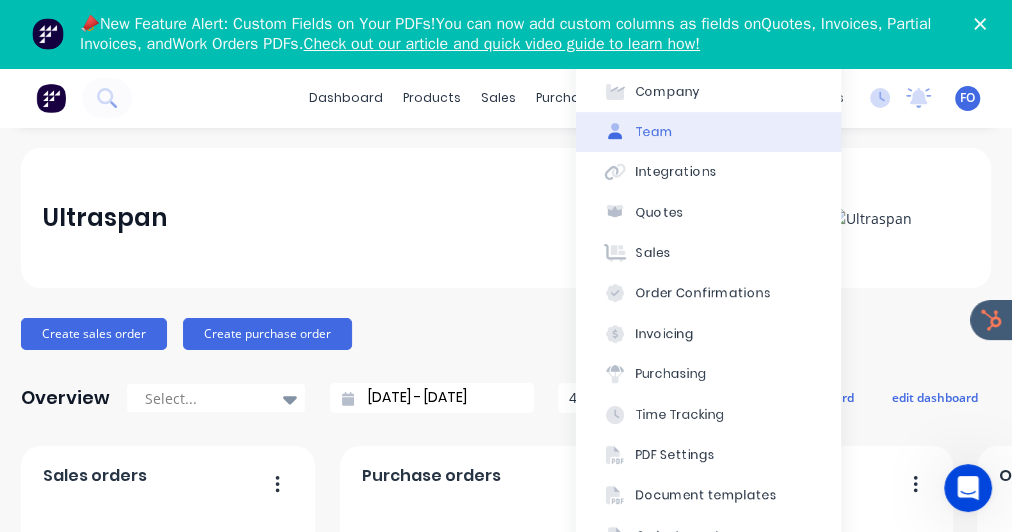 click on "Team" at bounding box center [708, 132] 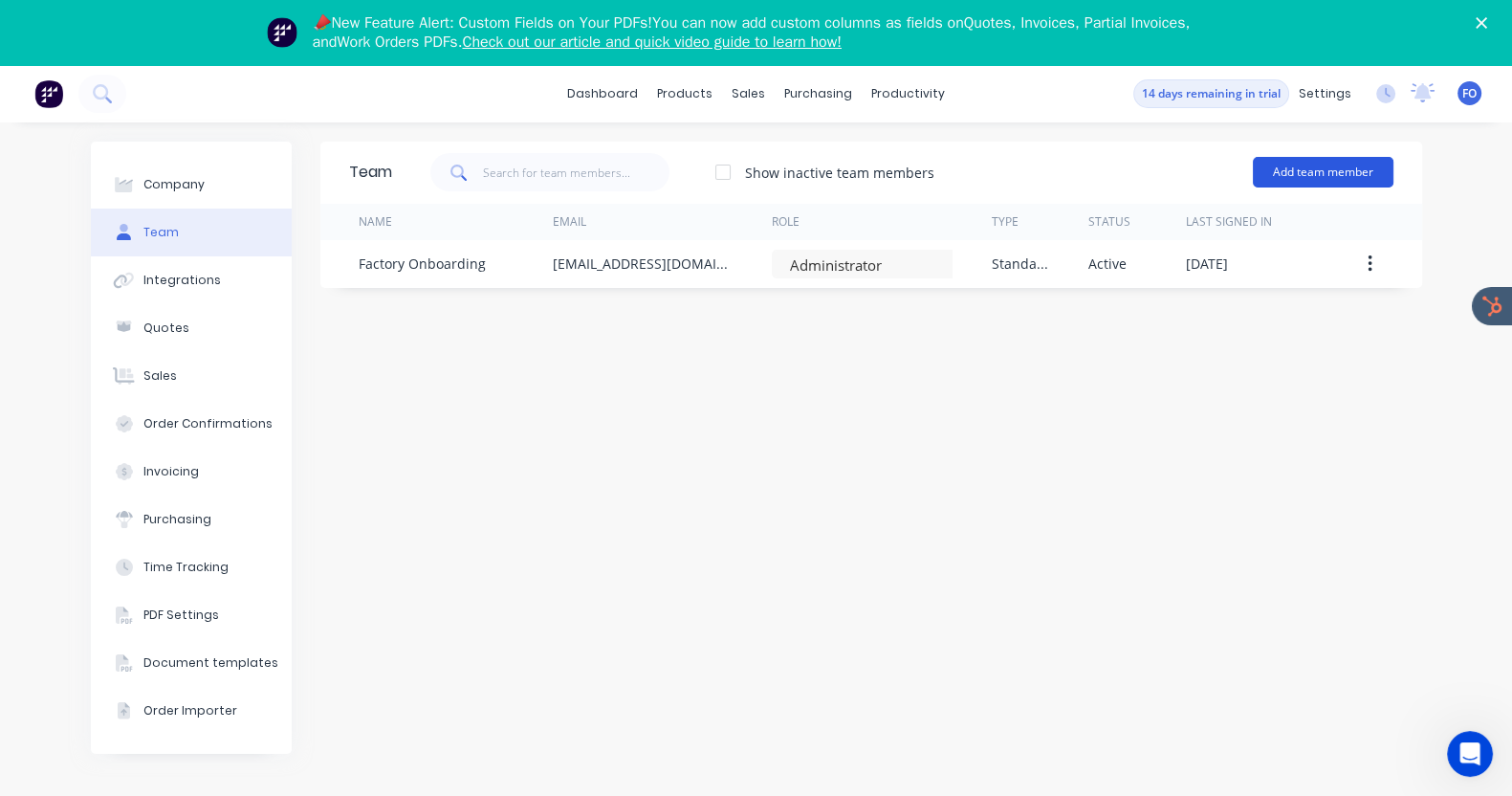 click on "Add team member" at bounding box center [1323, 172] 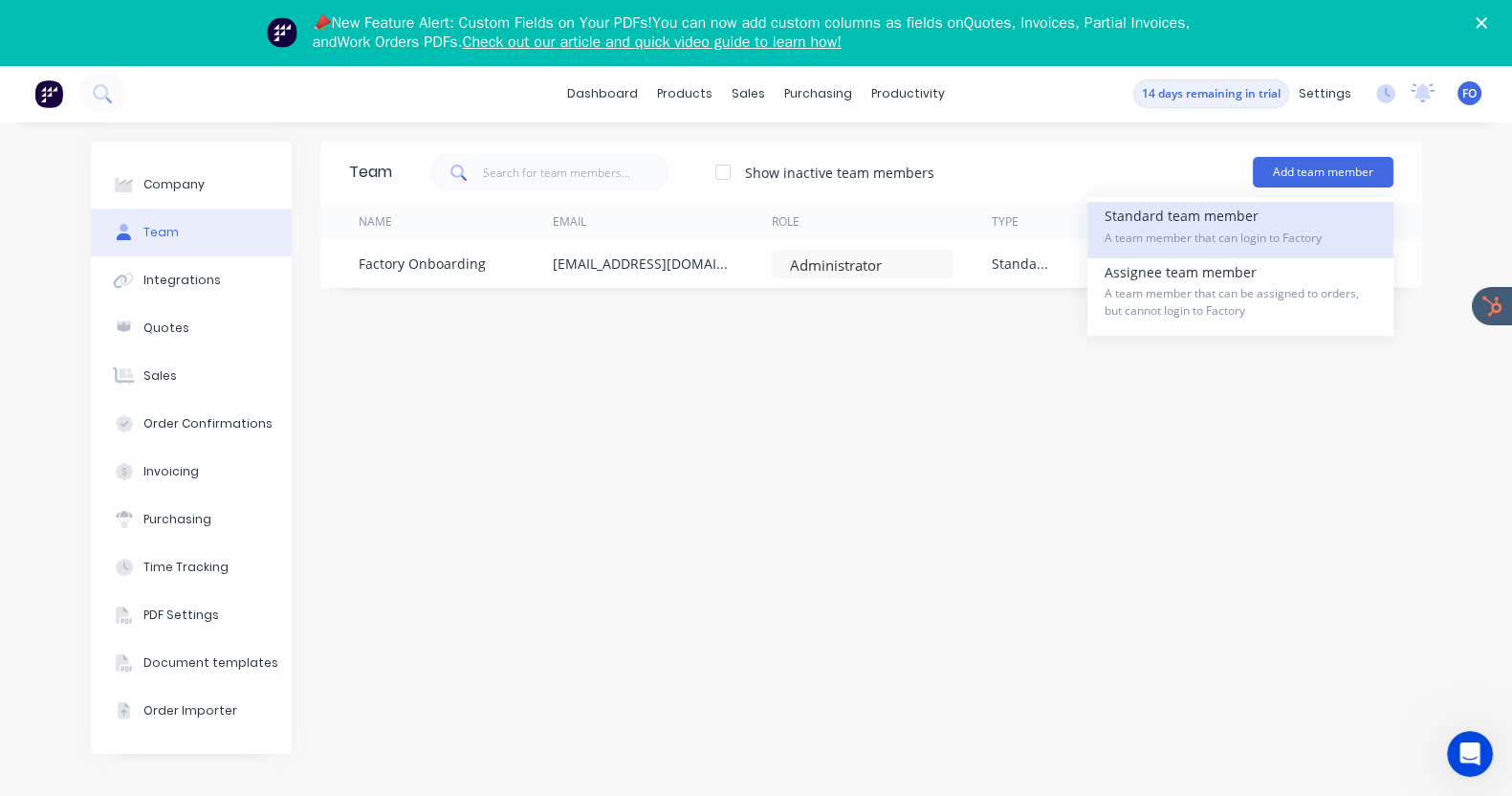 click on "A team member that can login to Factory" at bounding box center [1240, 238] 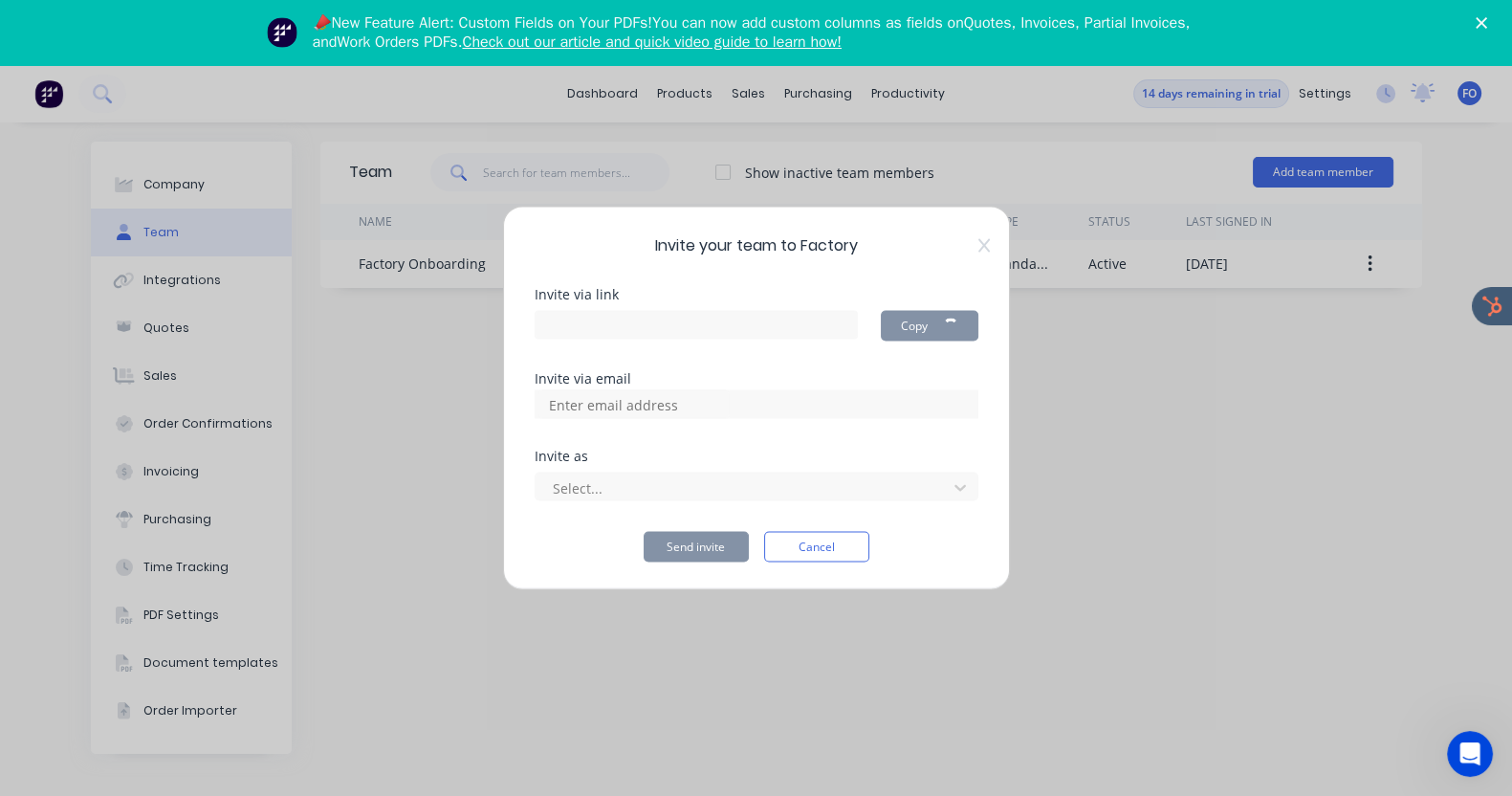type on "[URL][DOMAIN_NAME]" 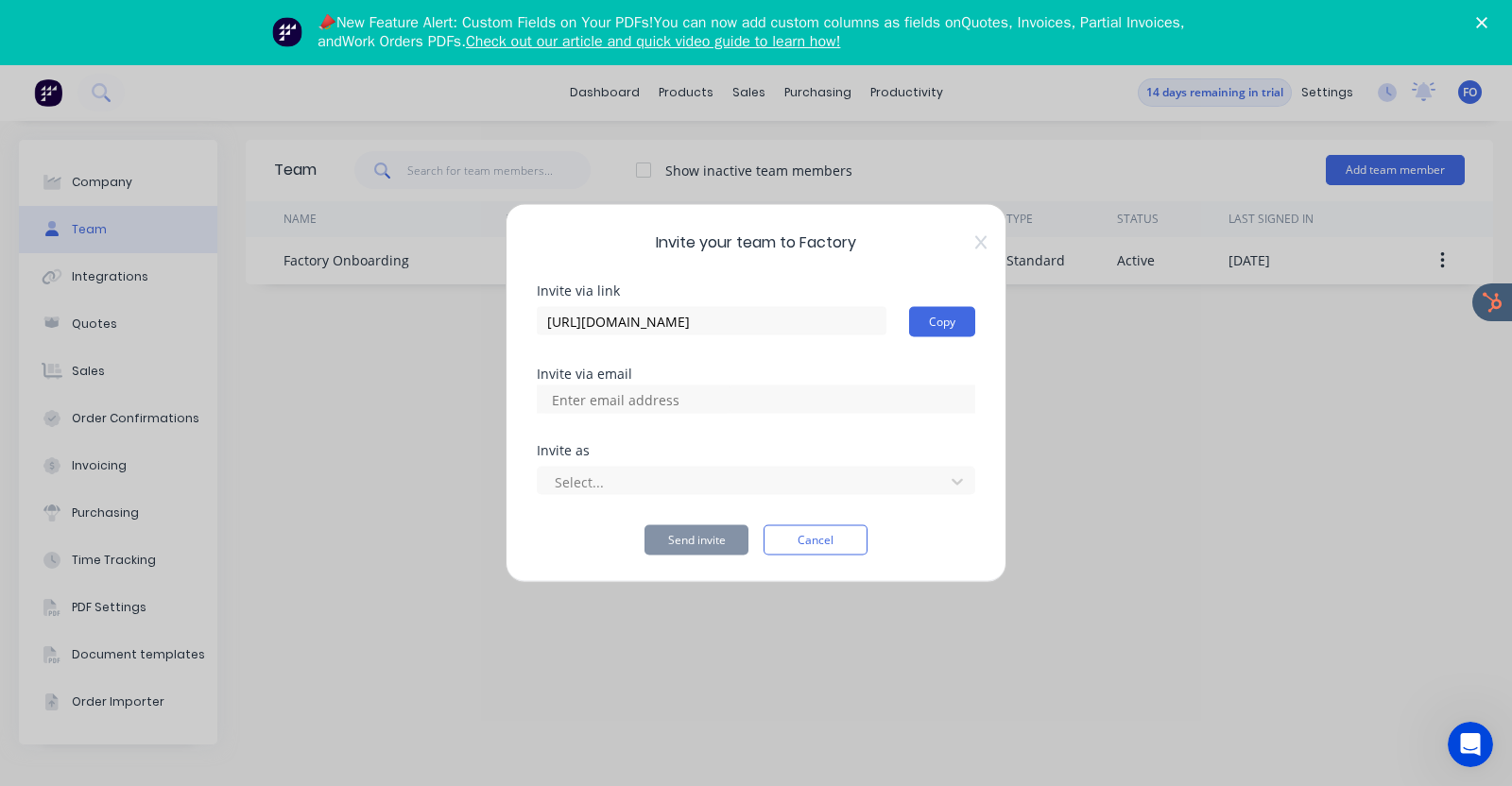 click at bounding box center (636, 400) 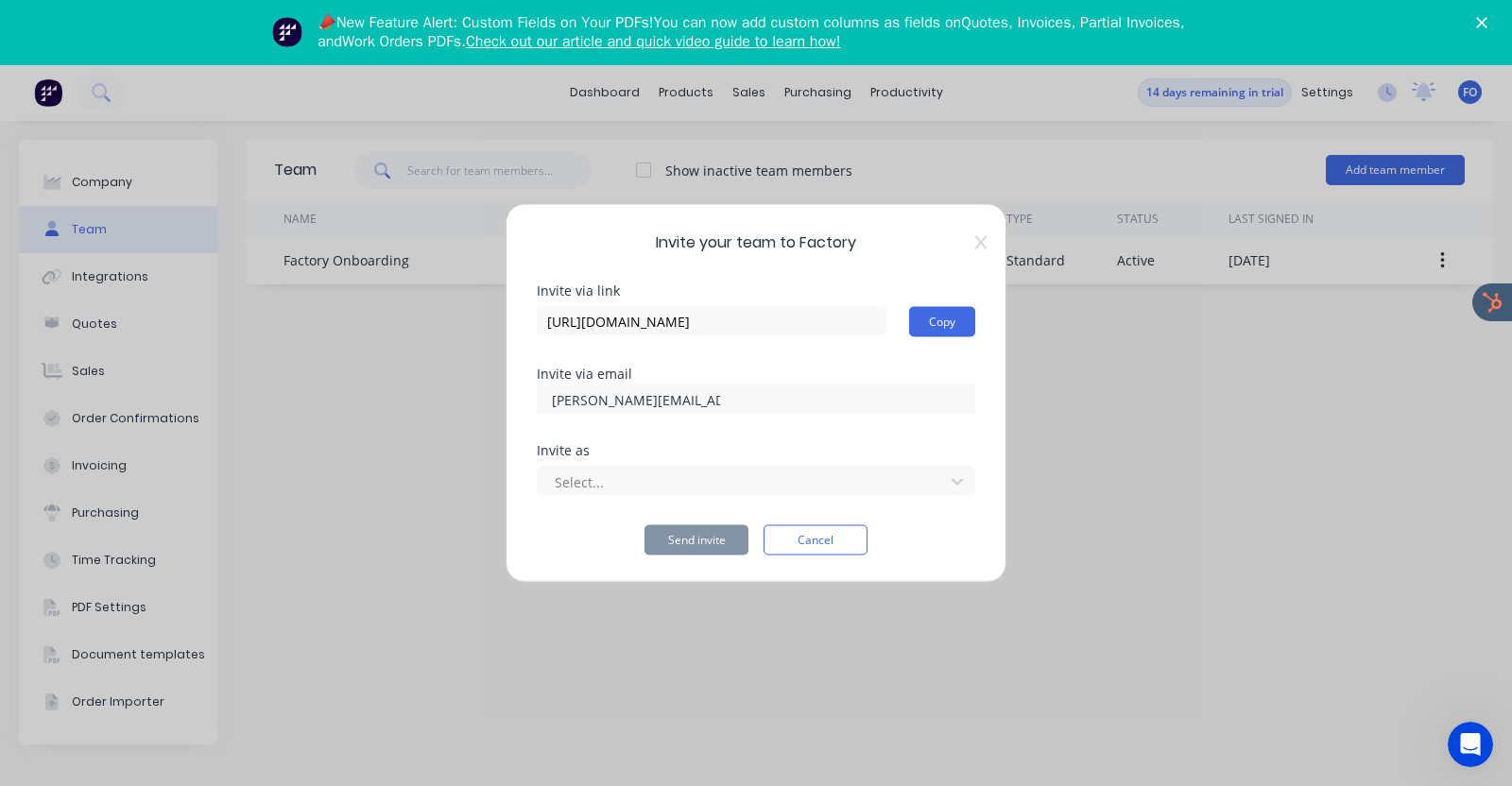 type on "[PERSON_NAME][EMAIL_ADDRESS][DOMAIN_NAME]" 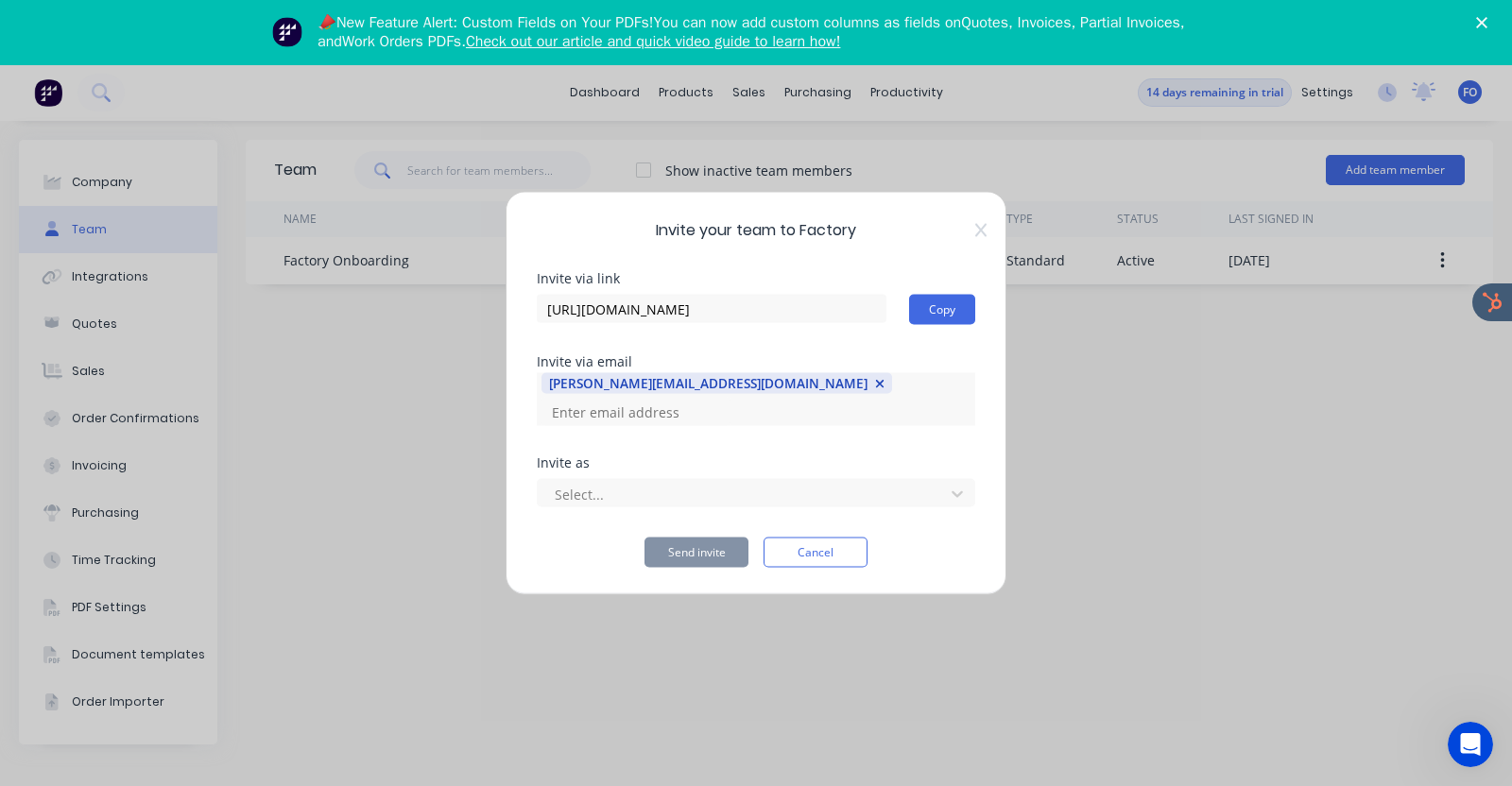 click at bounding box center [636, 412] 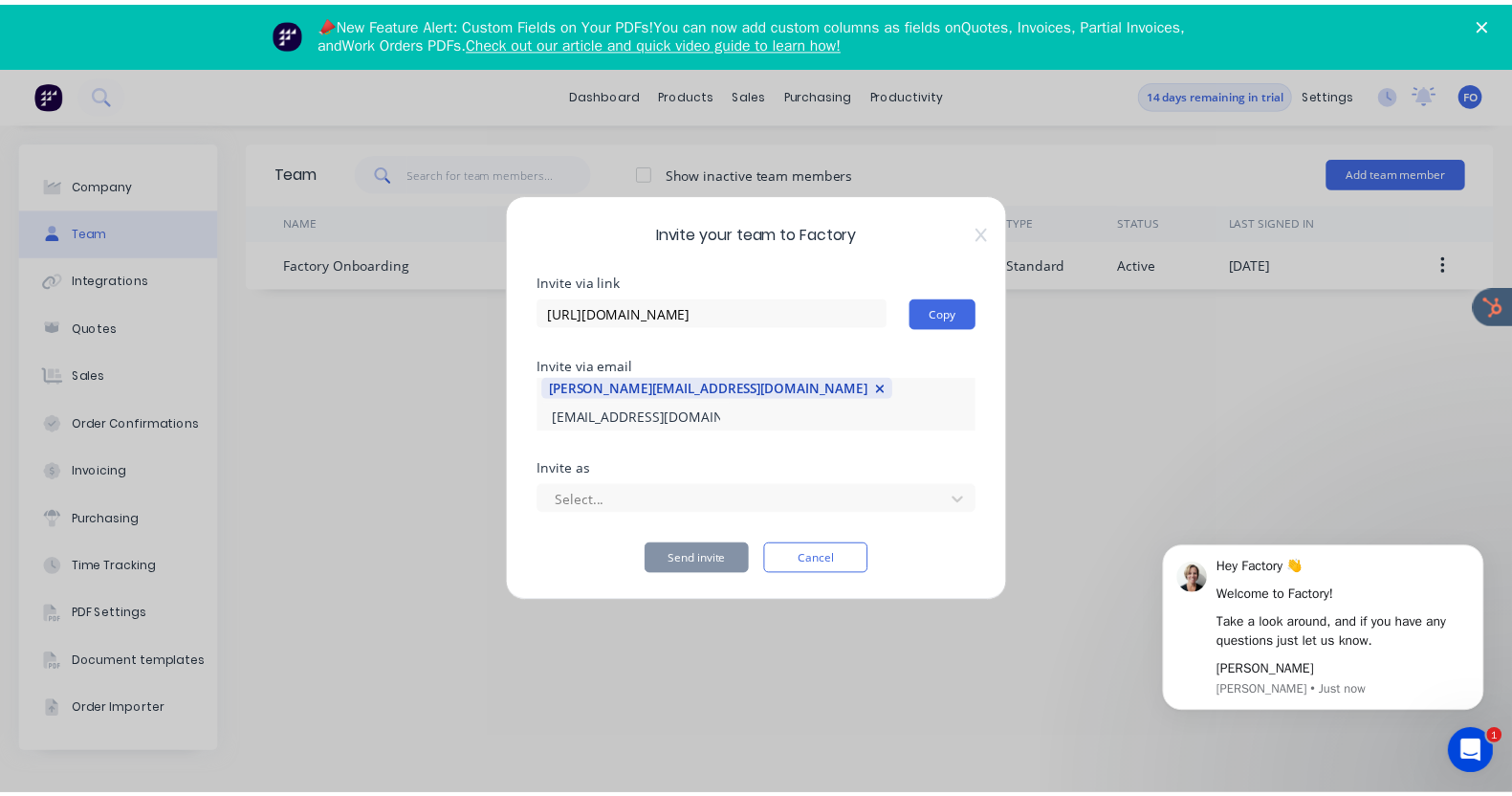 scroll, scrollTop: 0, scrollLeft: 0, axis: both 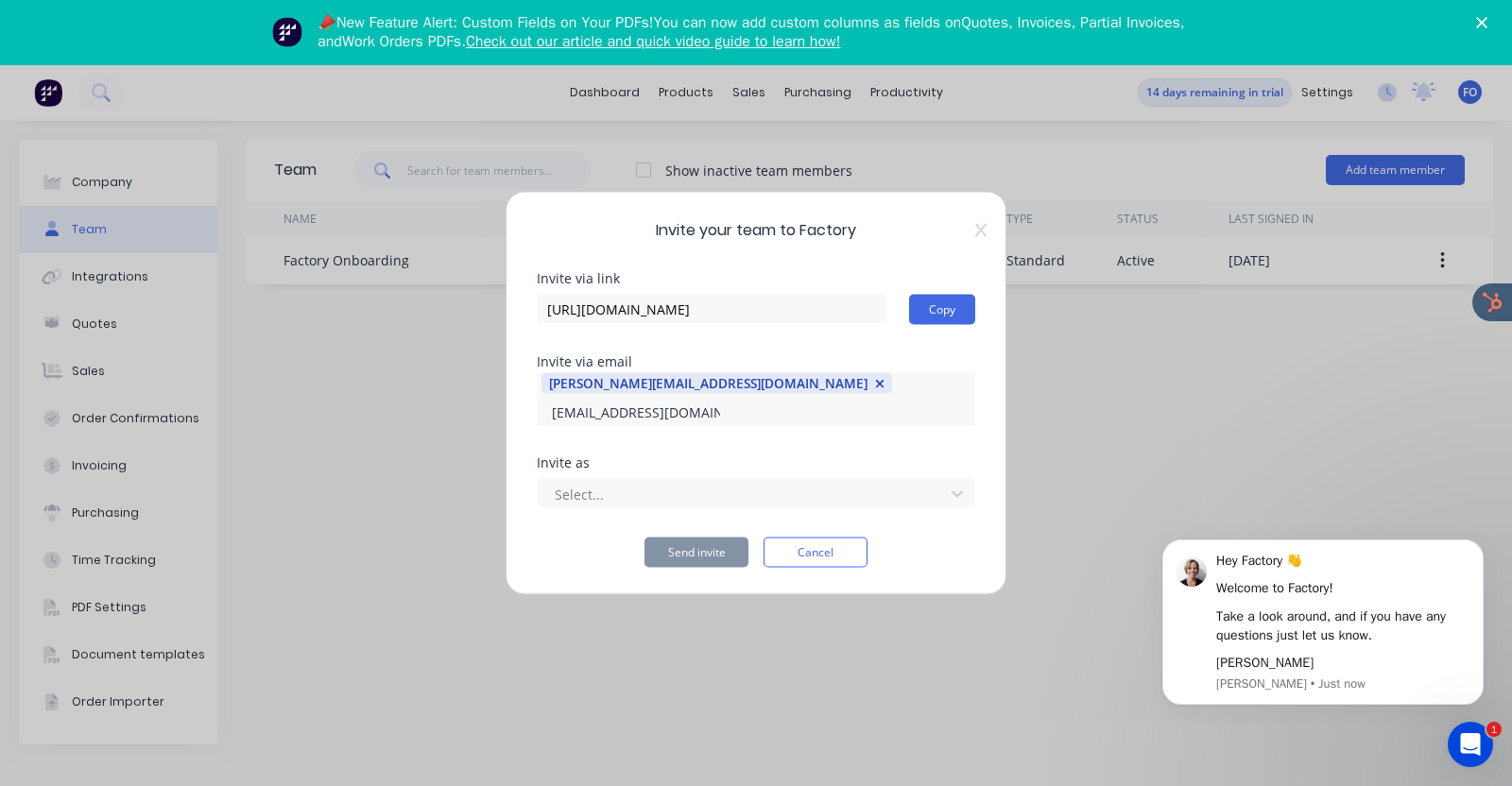 type on "[EMAIL_ADDRESS][DOMAIN_NAME]" 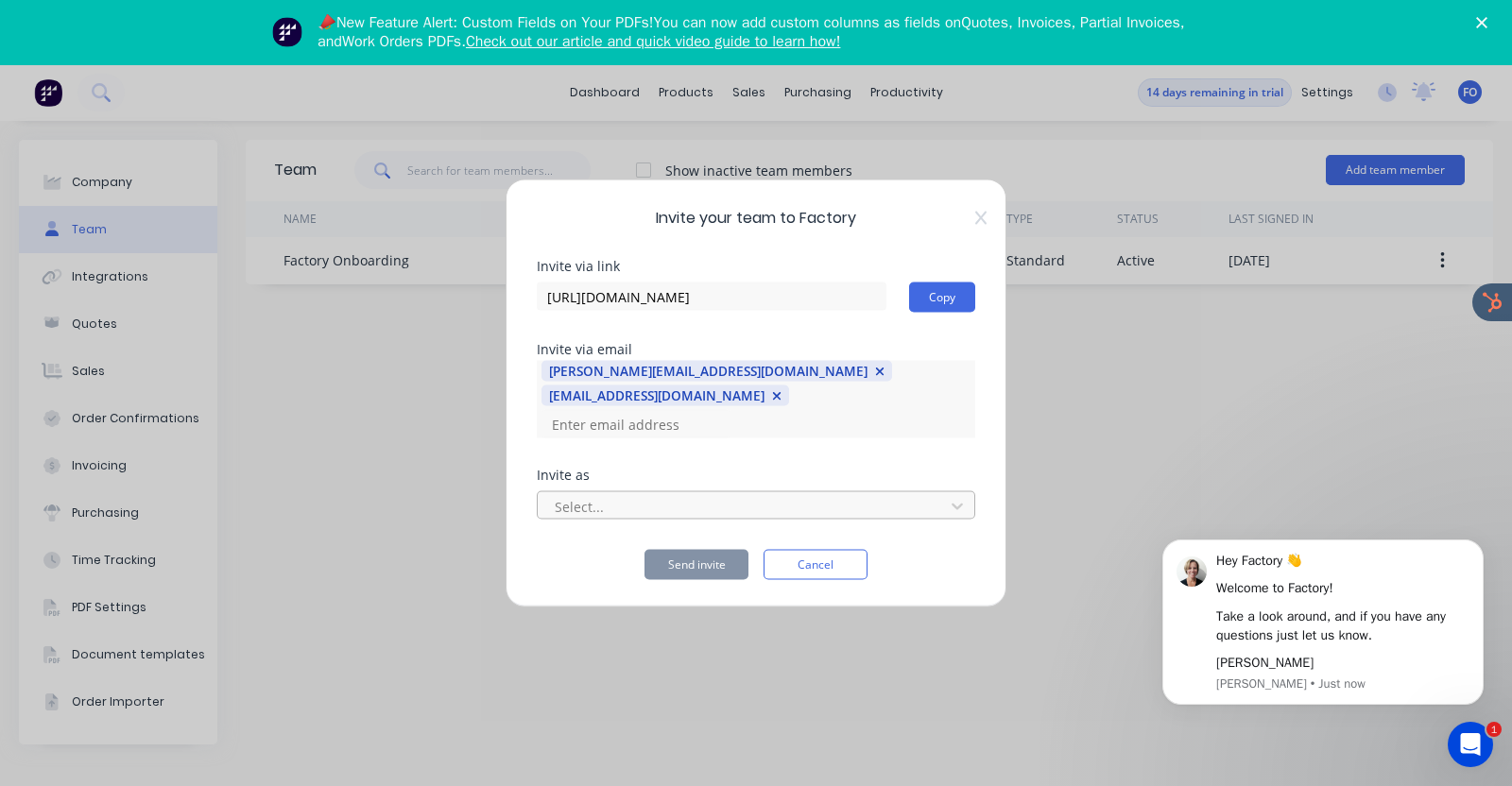 click at bounding box center (744, 505) 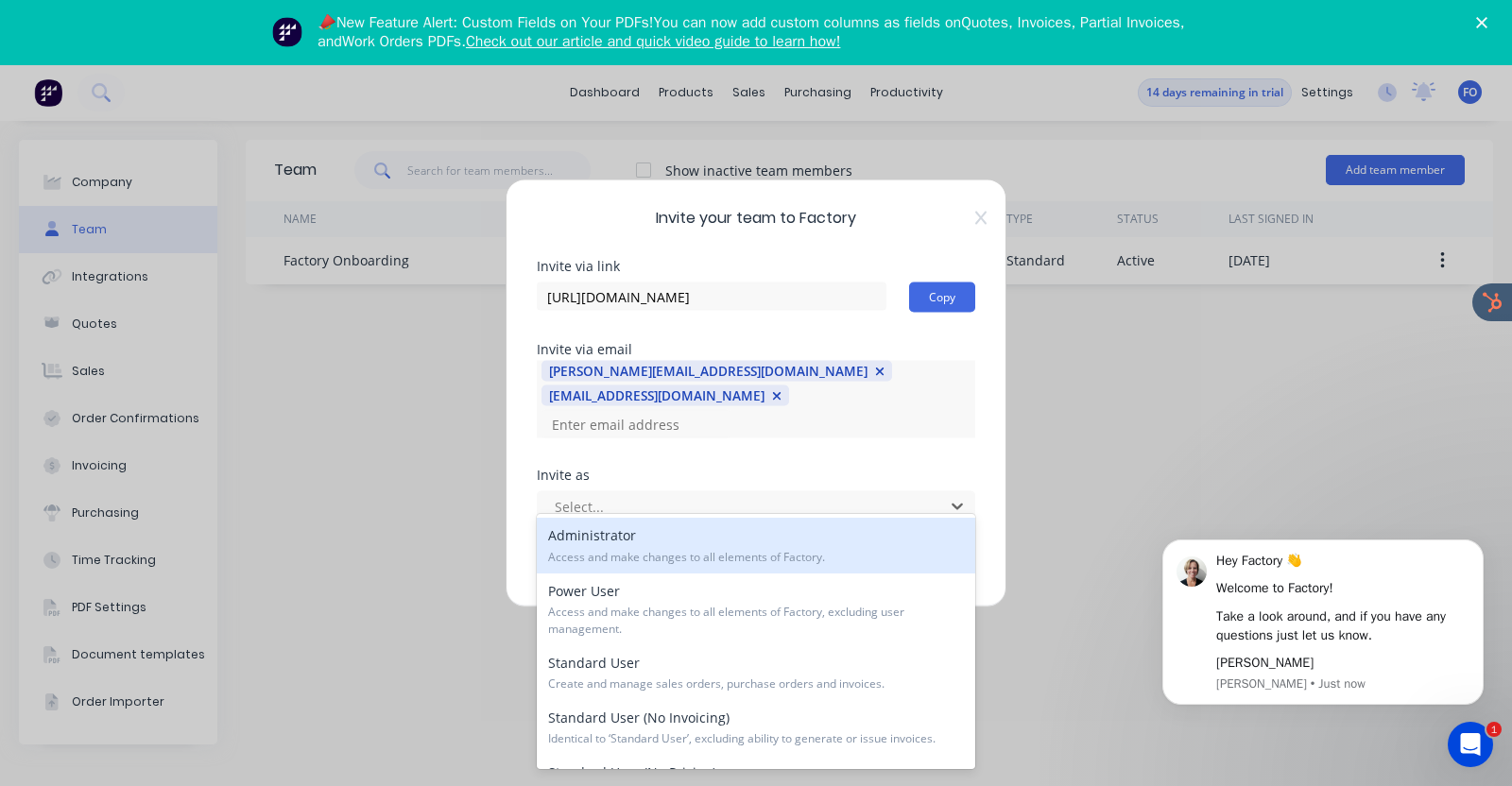 click on "Administrator Access and make changes to all elements of Factory." at bounding box center [756, 545] 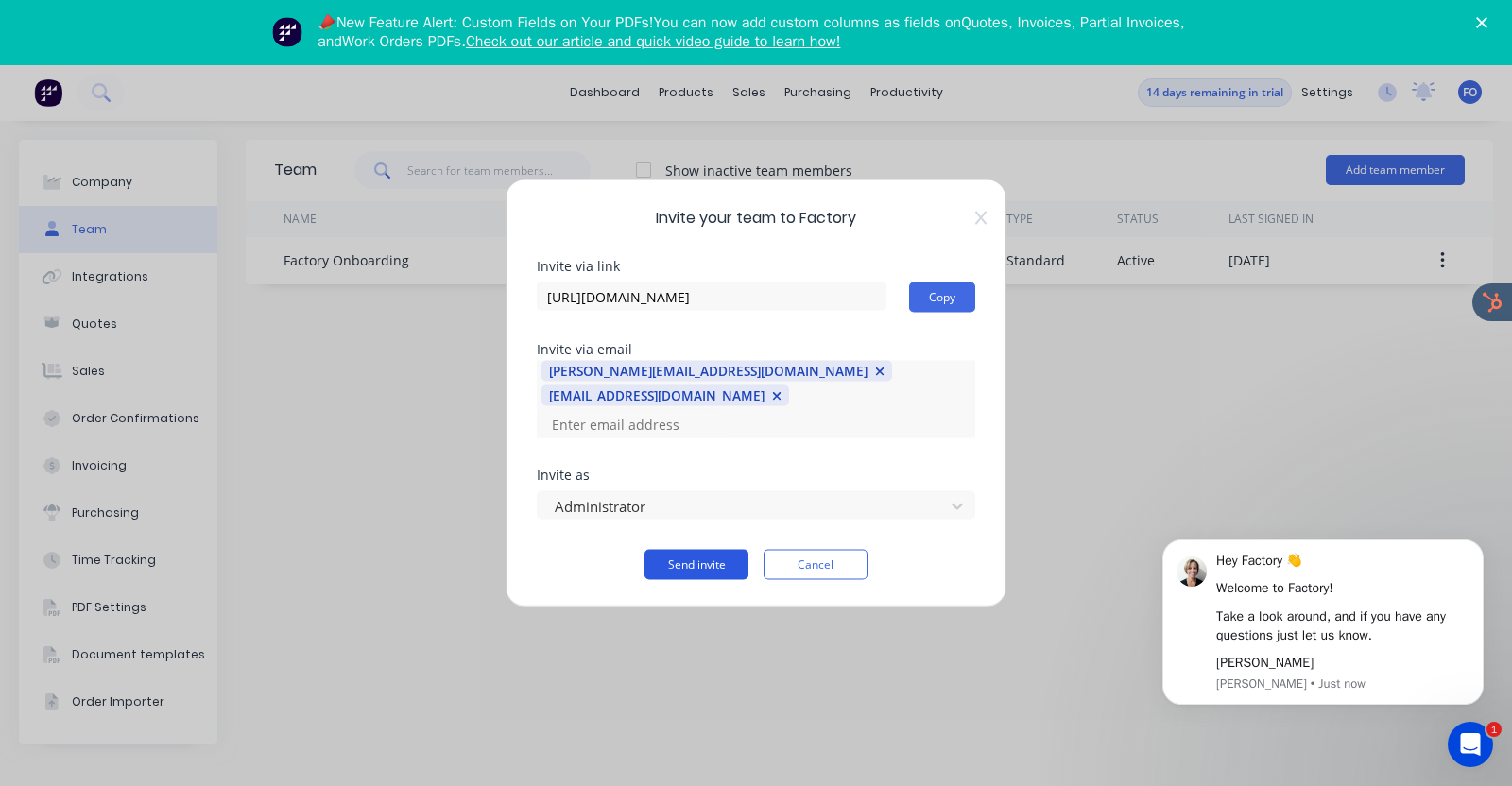 click on "Send invite" at bounding box center (696, 565) 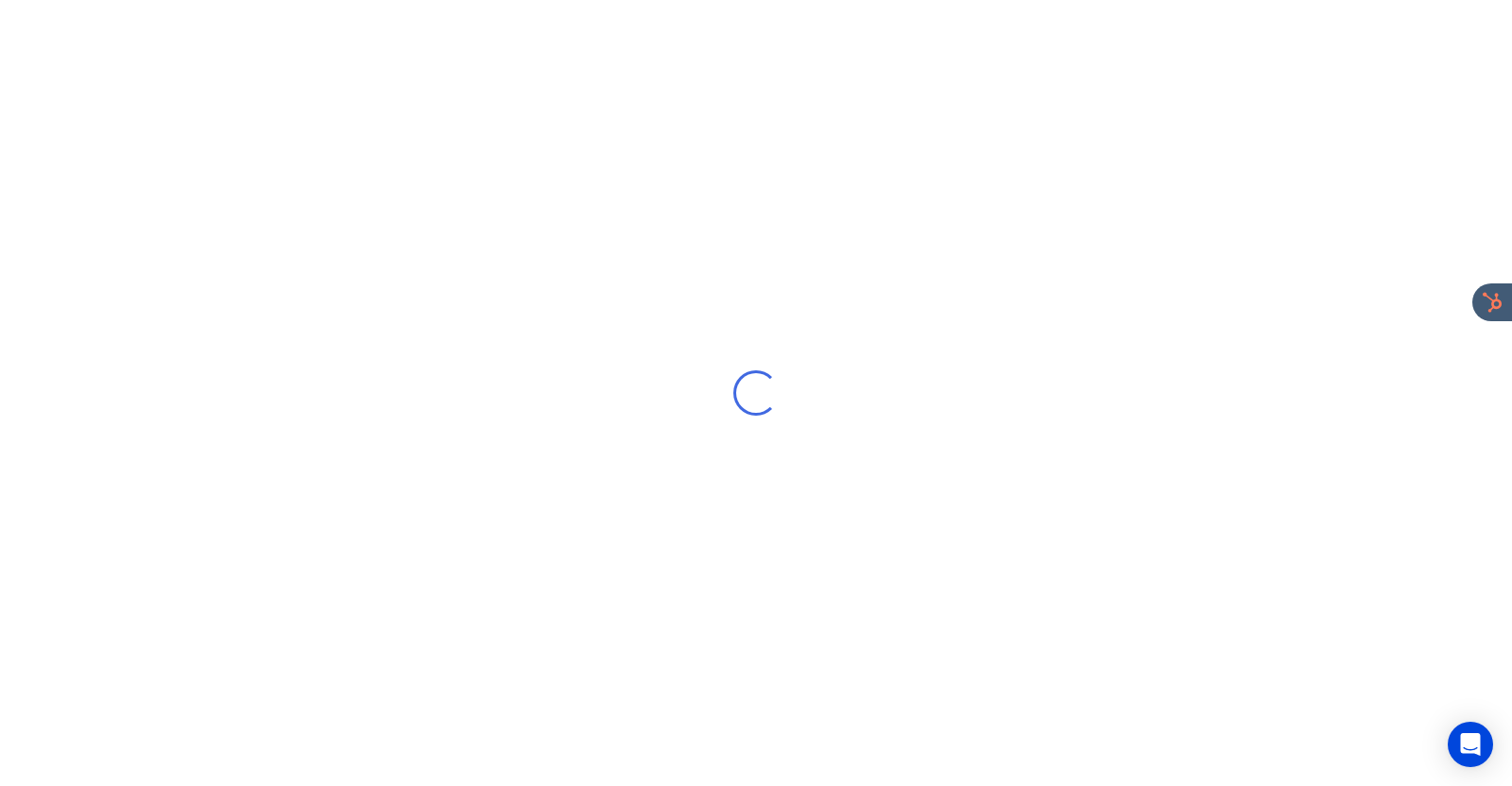 scroll, scrollTop: 0, scrollLeft: 0, axis: both 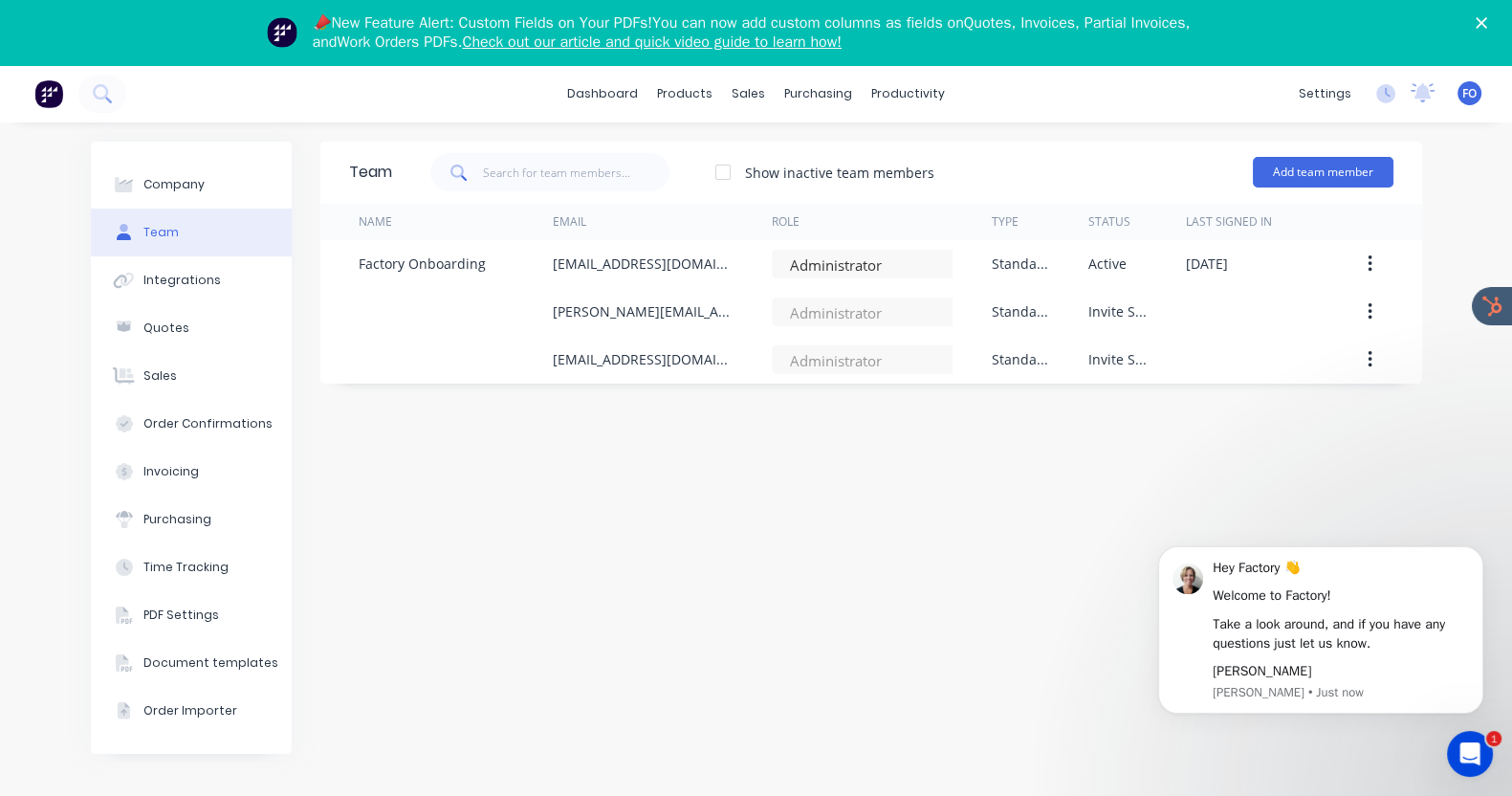 click on "Team Show inactive team members Add team member     Name   Email   Role   Type   Status   Last signed in   Factory Onboarding team+ultraspan@factory.app Administrator Standard Active July 25th 2025   jason@ultraspan.au Administrator Standard Invite Sent   luke@ultraspan.au Administrator Standard Invite Sent" at bounding box center (871, 492) 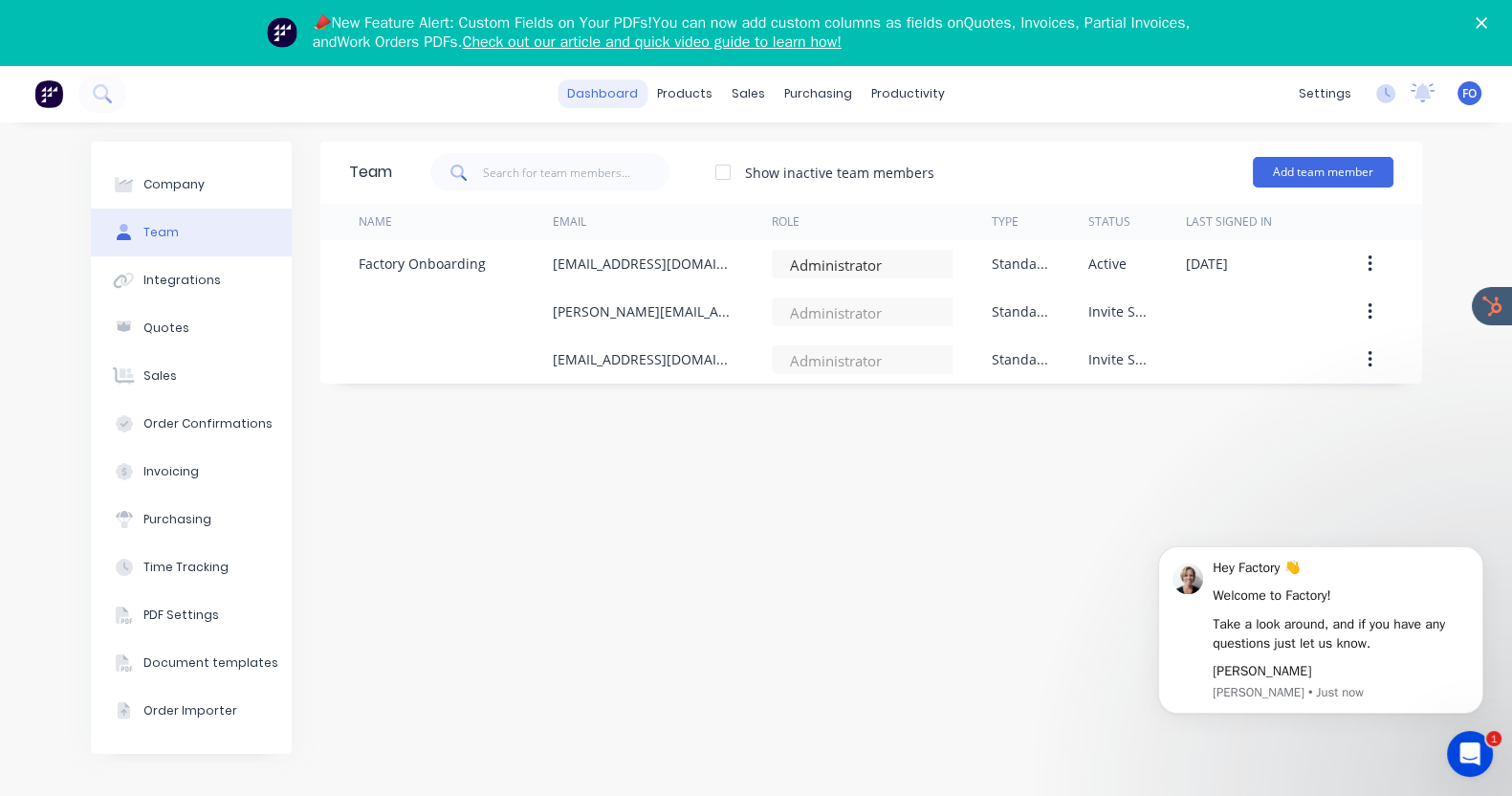 click on "dashboard" at bounding box center (603, 94) 